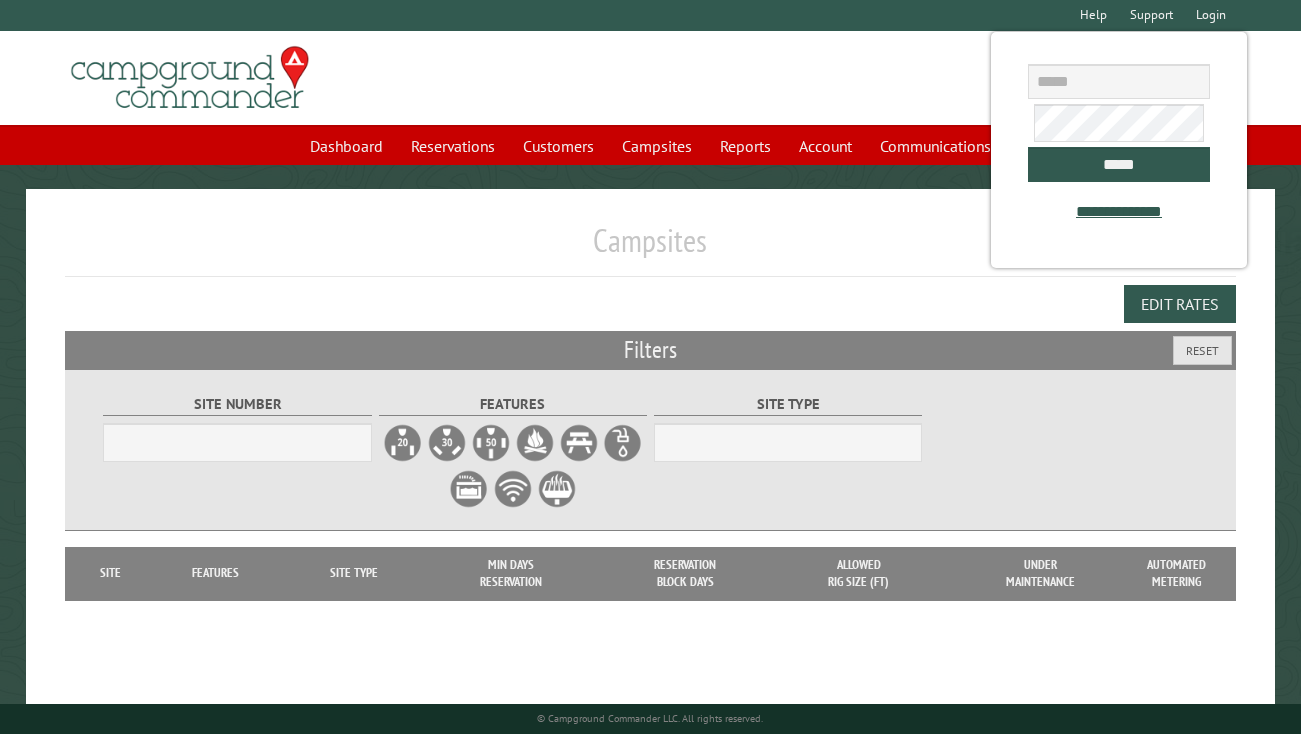 scroll, scrollTop: 0, scrollLeft: 0, axis: both 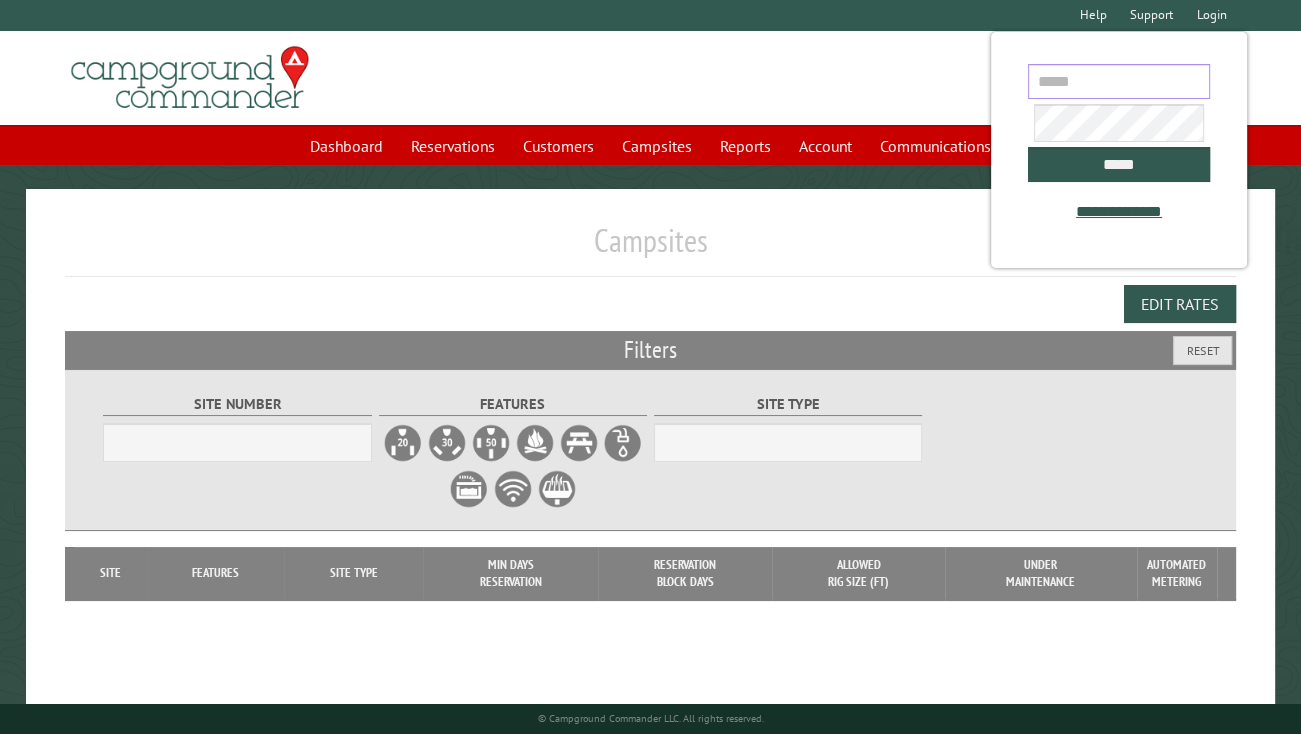click at bounding box center [1118, 81] 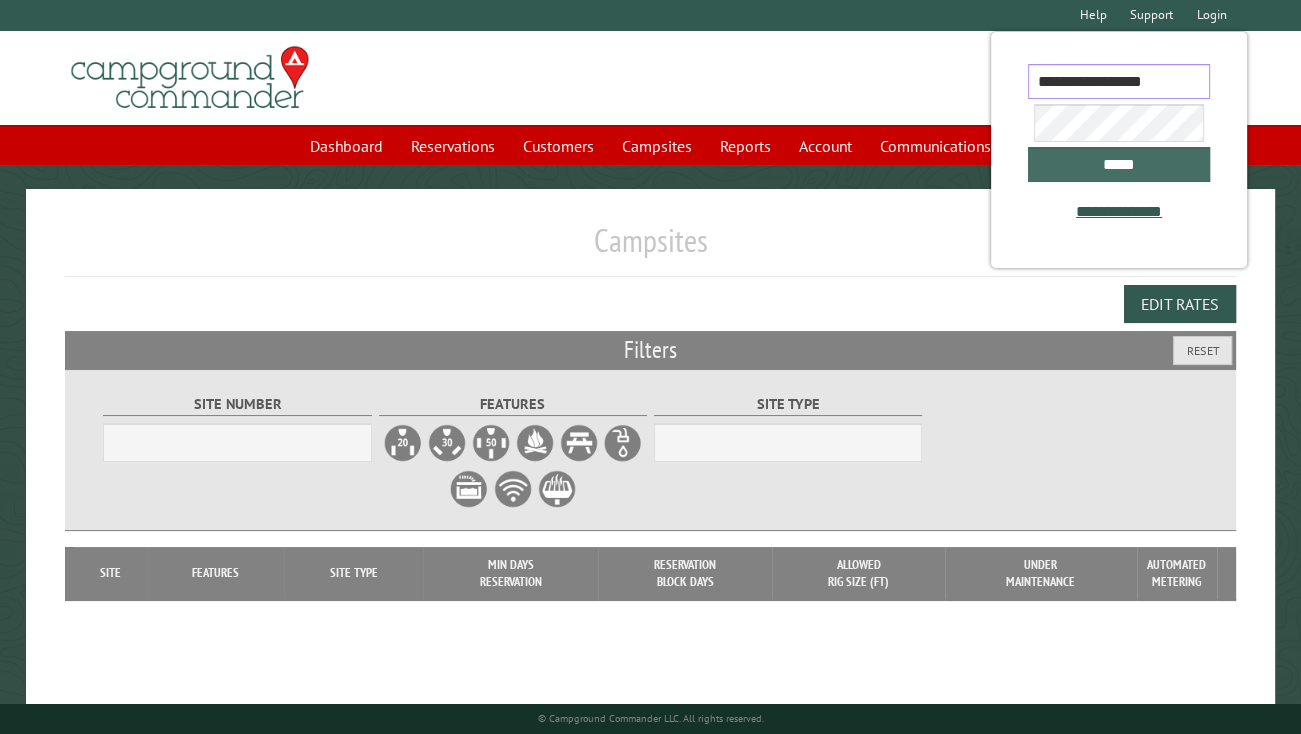 type on "**********" 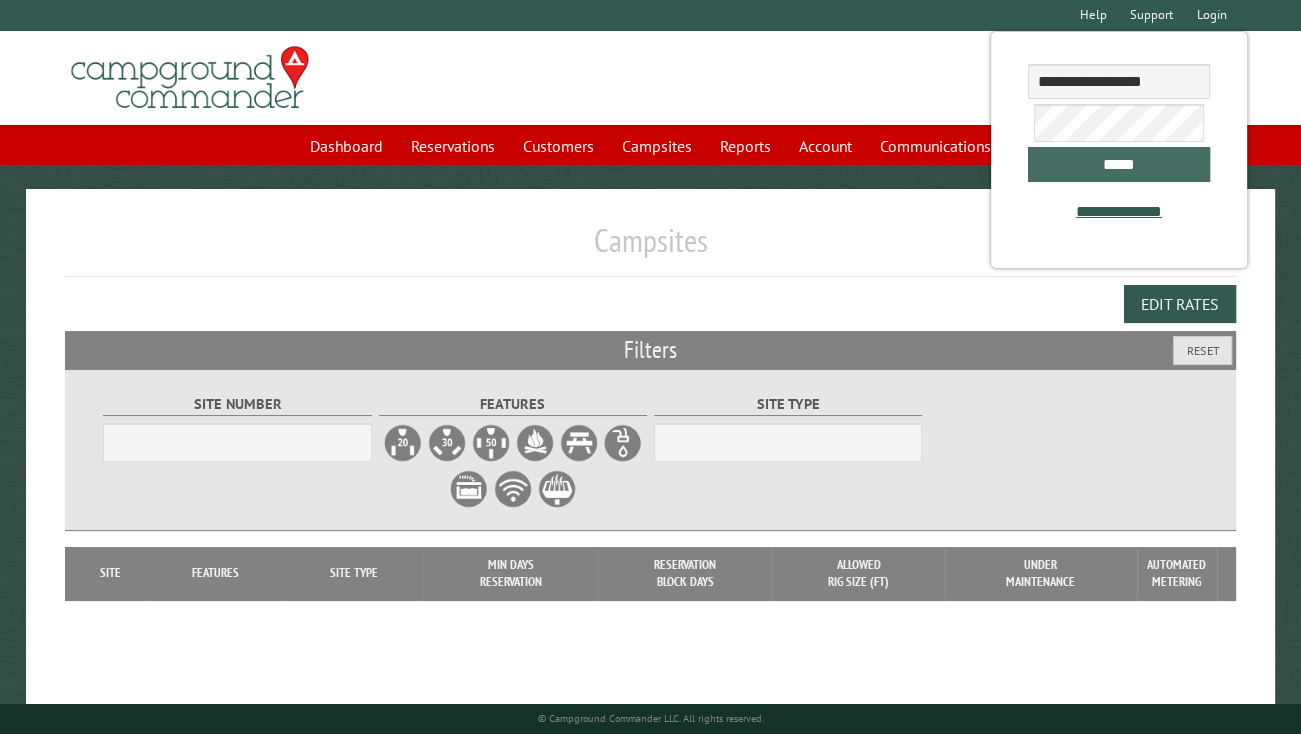 click on "*****" at bounding box center [1118, 164] 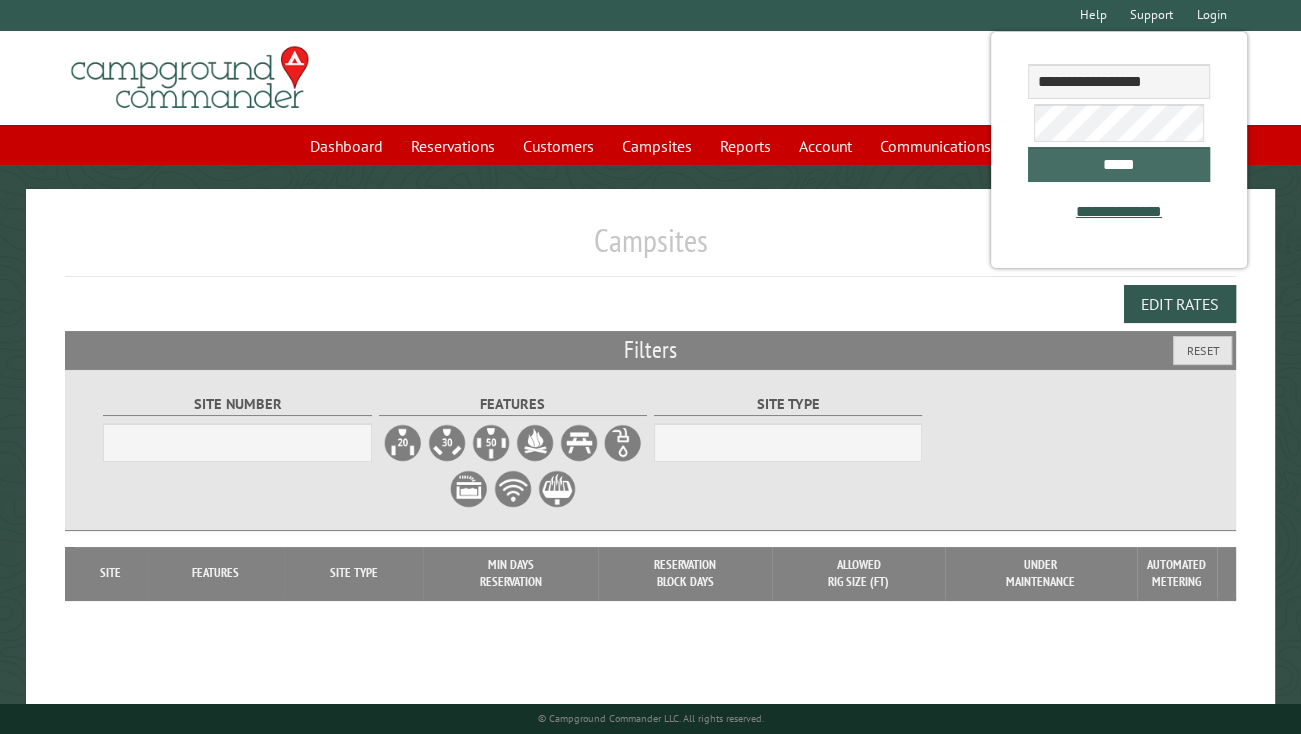 select on "***" 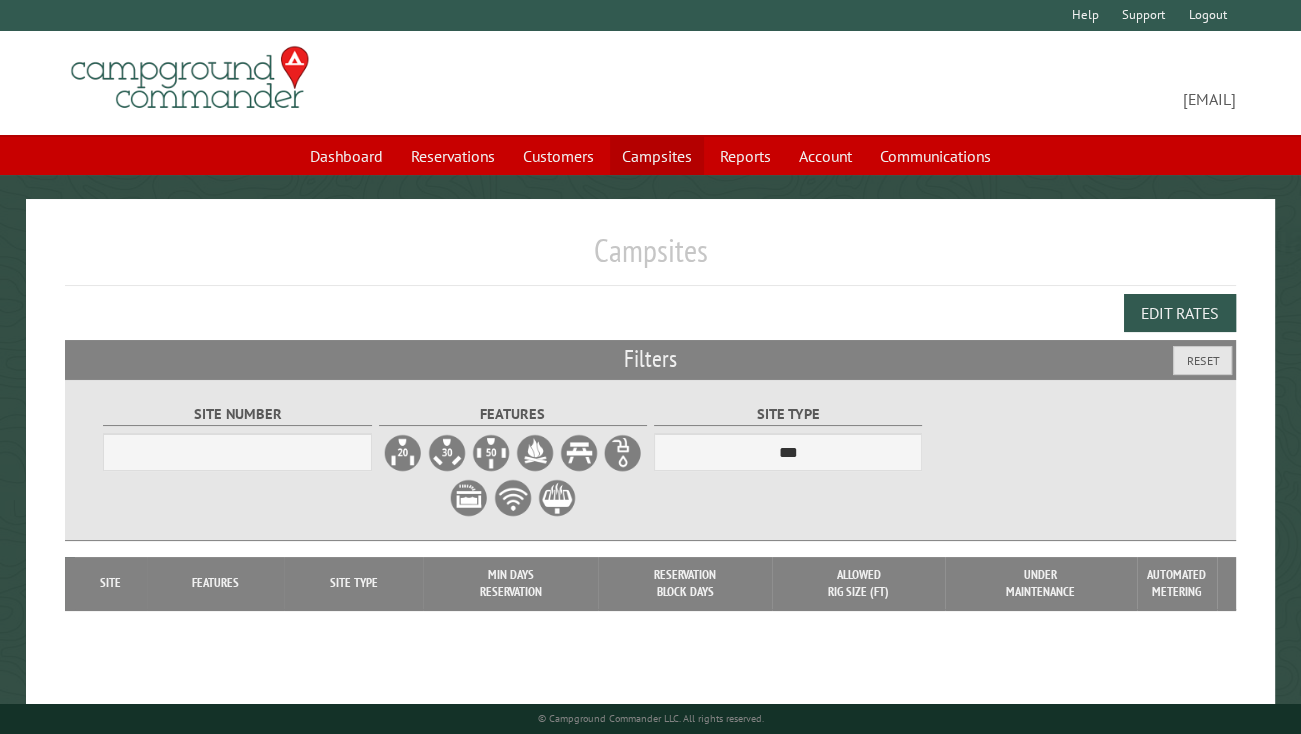 select on "***" 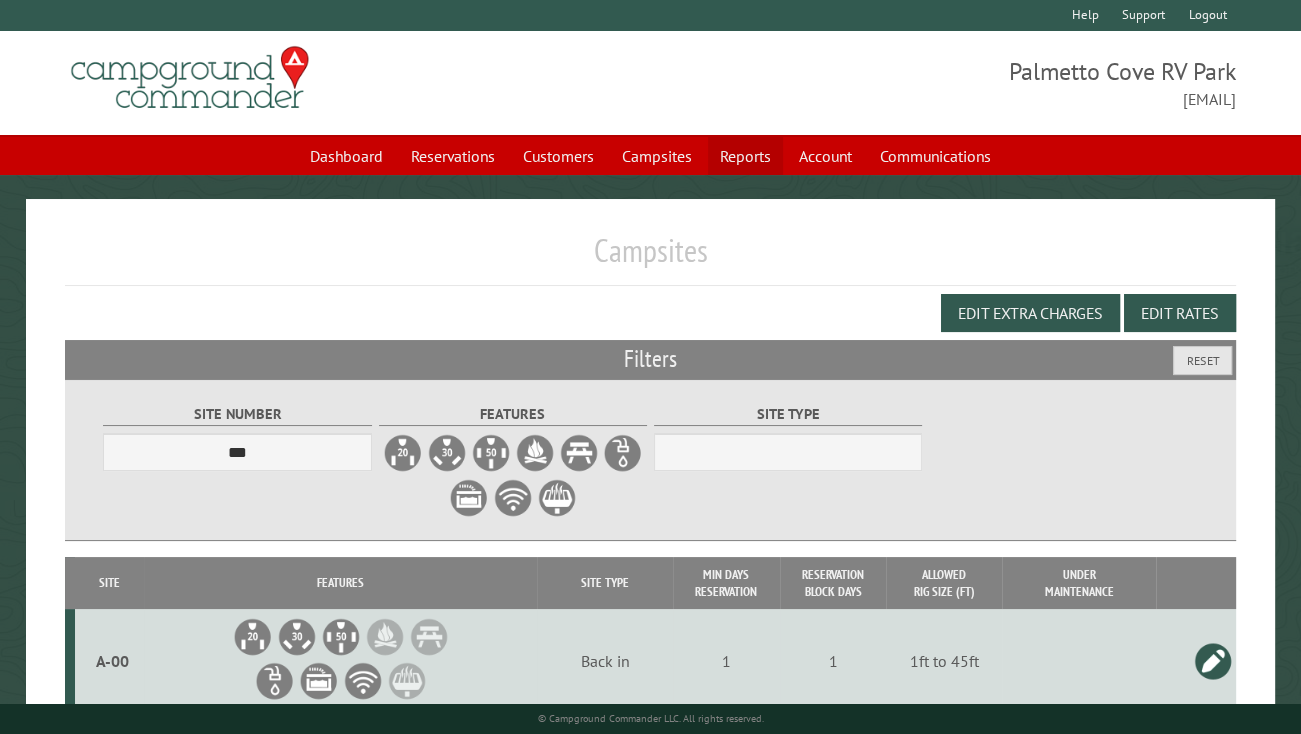 click on "Reports" at bounding box center (745, 156) 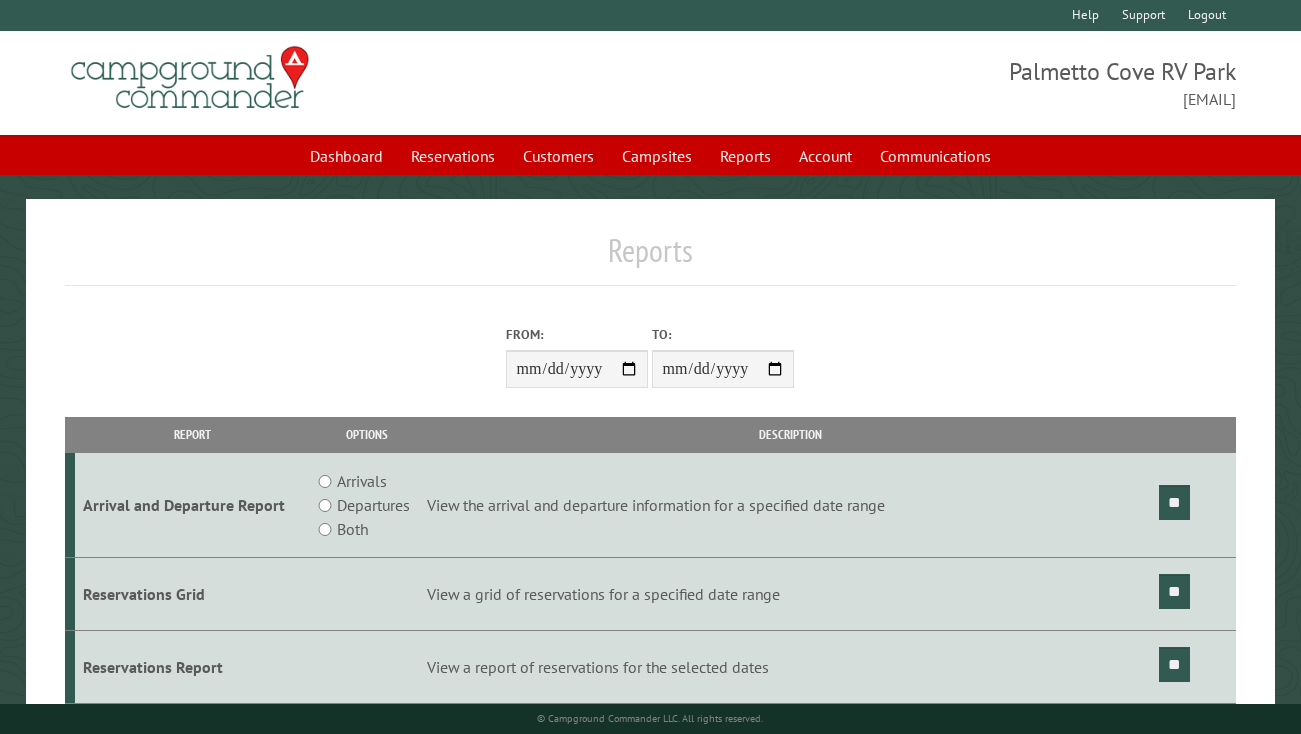 scroll, scrollTop: 0, scrollLeft: 0, axis: both 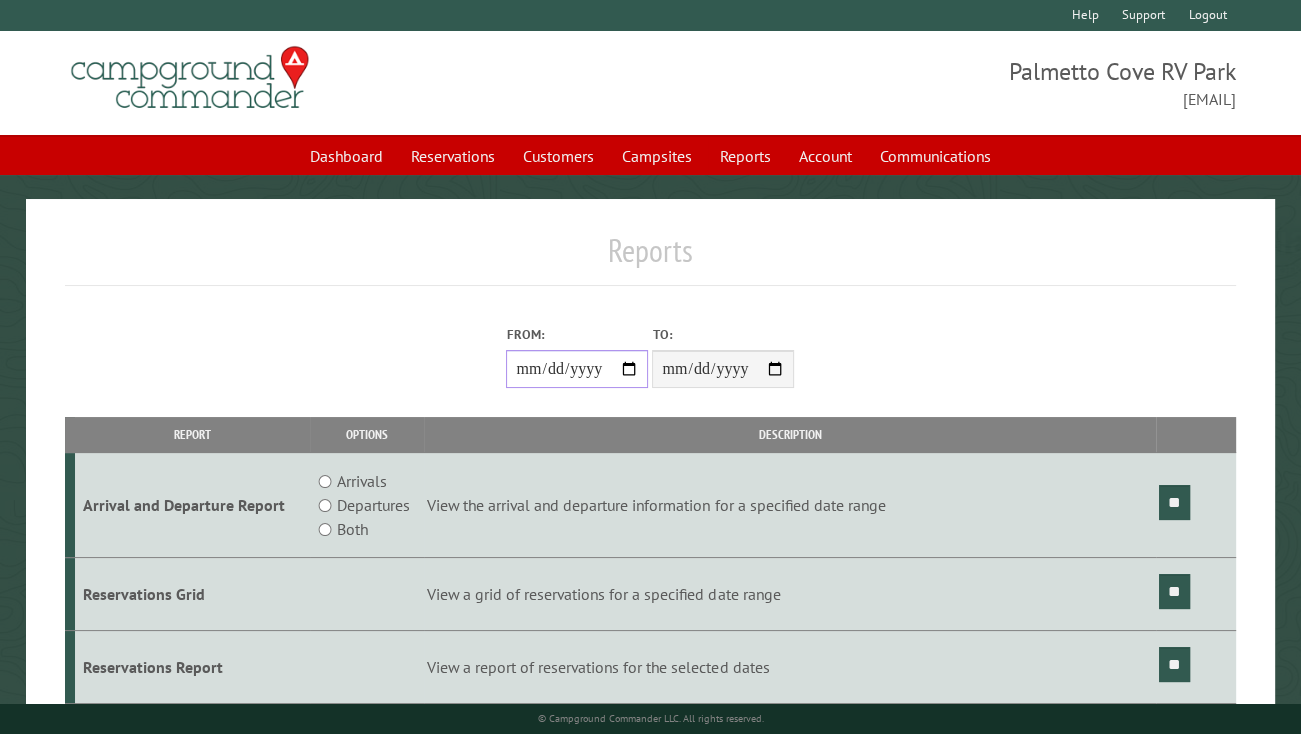 click on "From:" at bounding box center [577, 369] 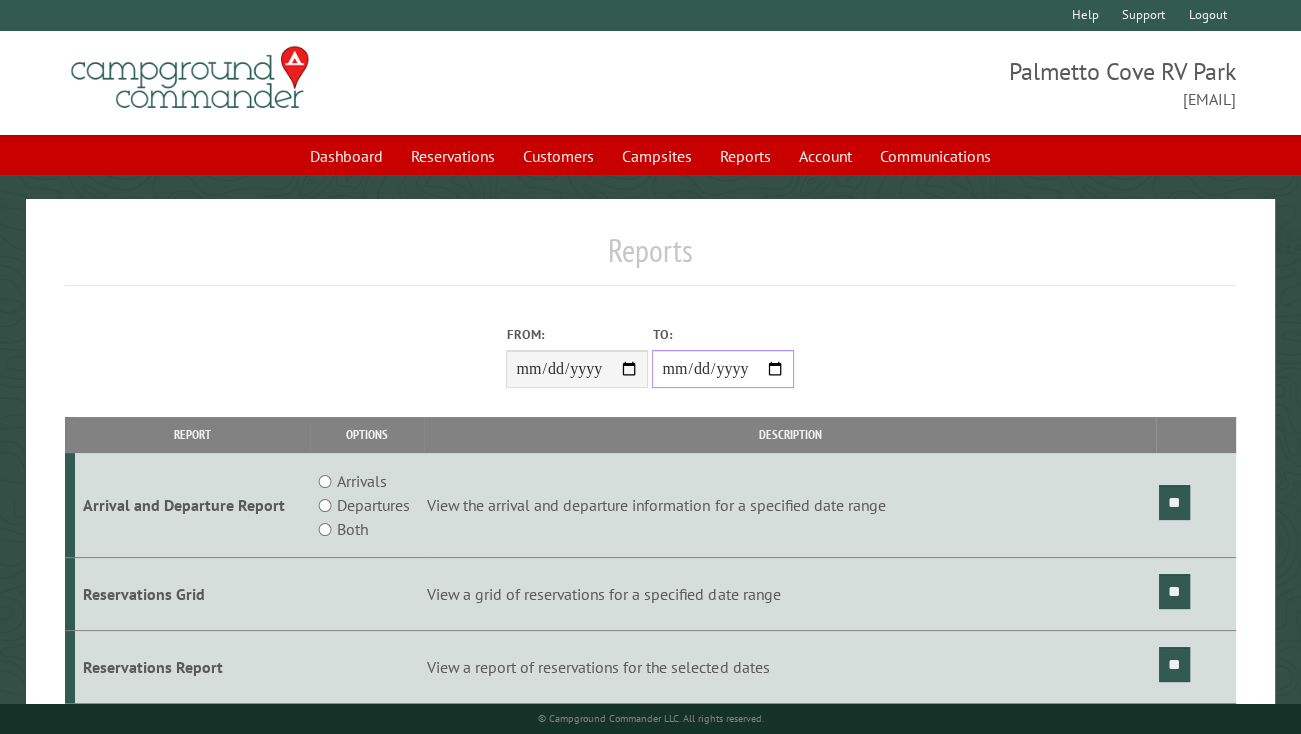 click on "**********" at bounding box center (723, 369) 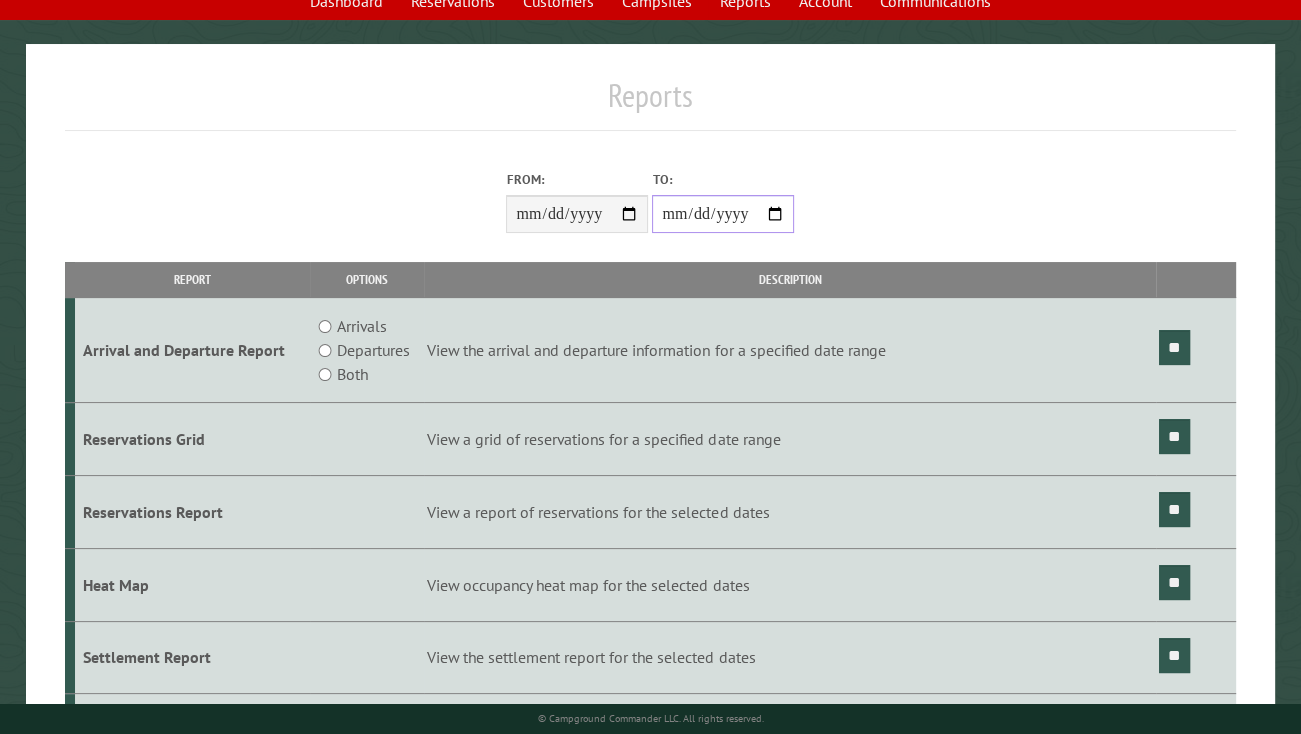 scroll, scrollTop: 0, scrollLeft: 0, axis: both 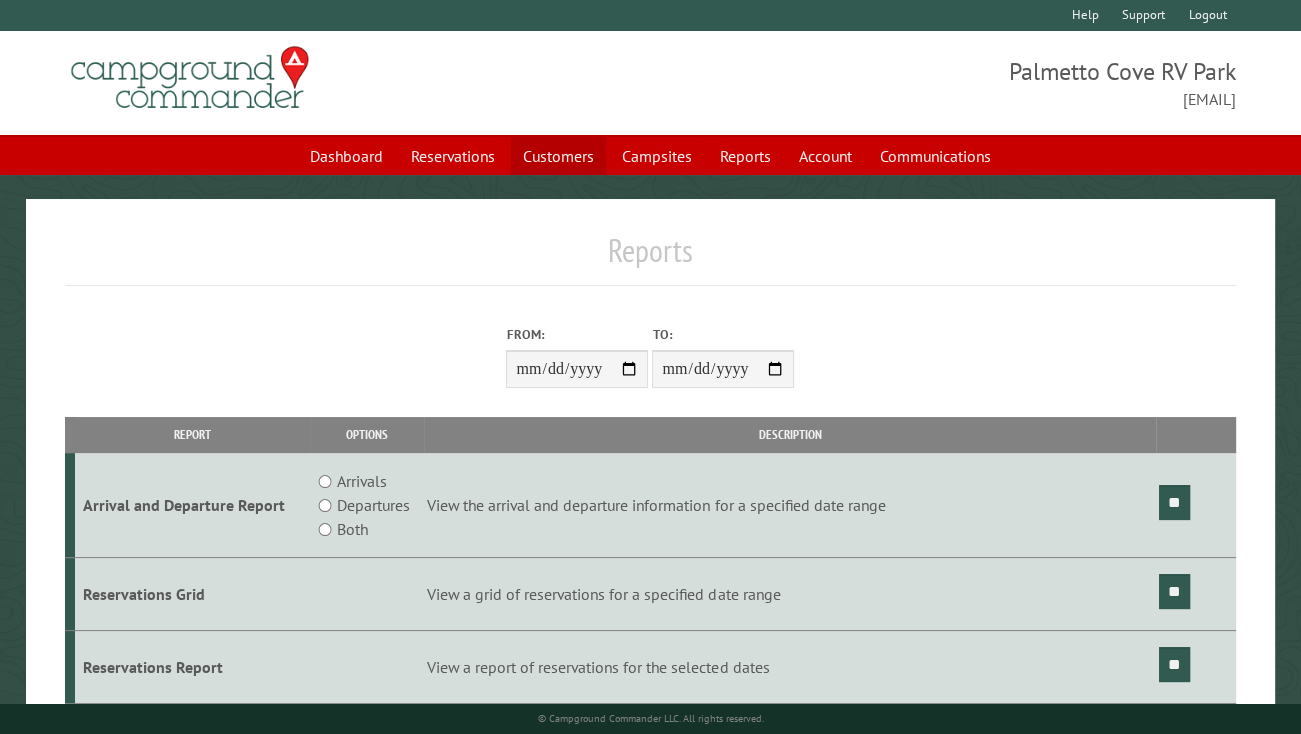click on "Customers" at bounding box center [558, 156] 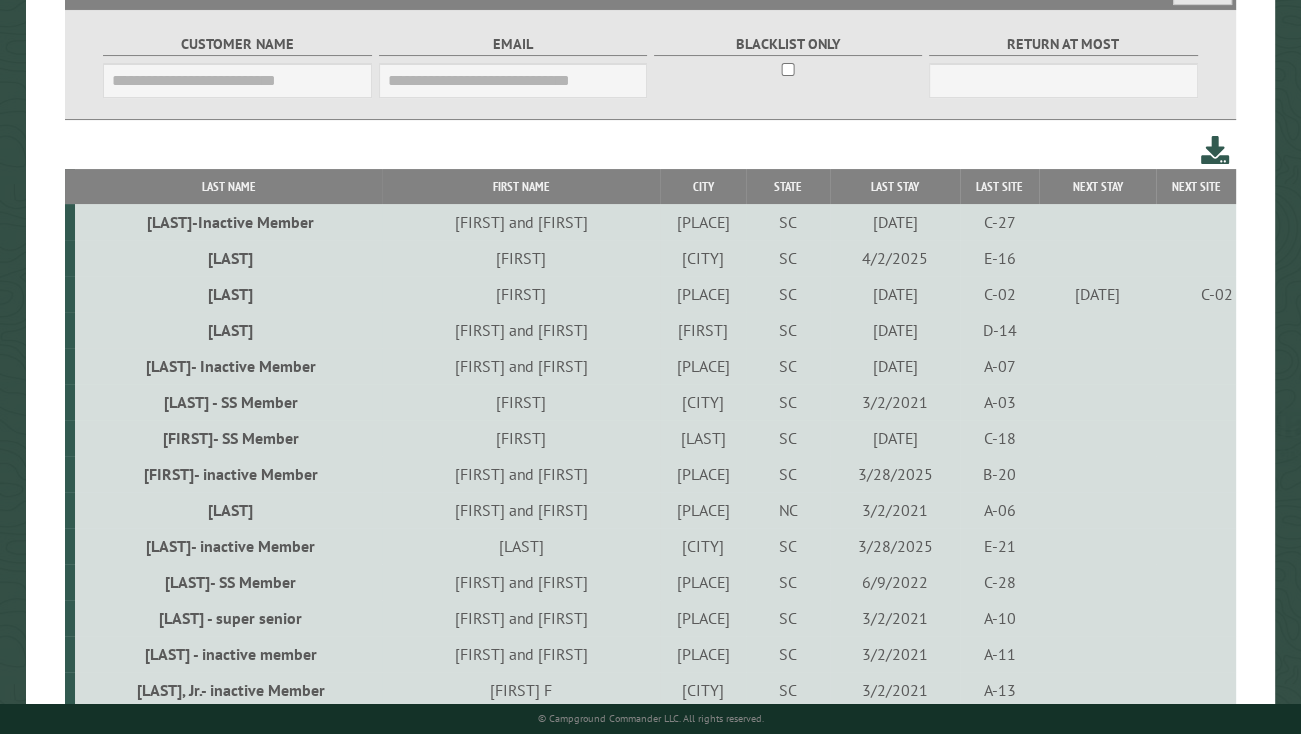 scroll, scrollTop: 320, scrollLeft: 0, axis: vertical 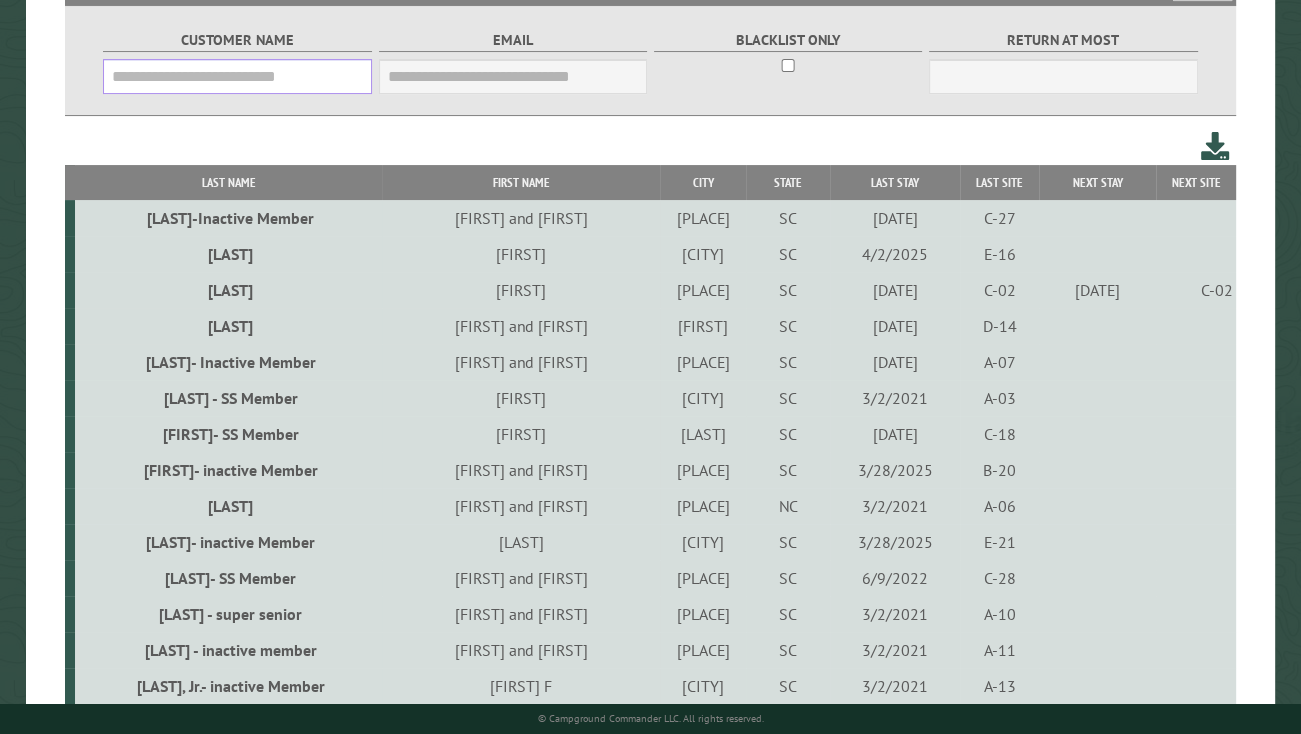 click on "Customer Name" at bounding box center (237, 76) 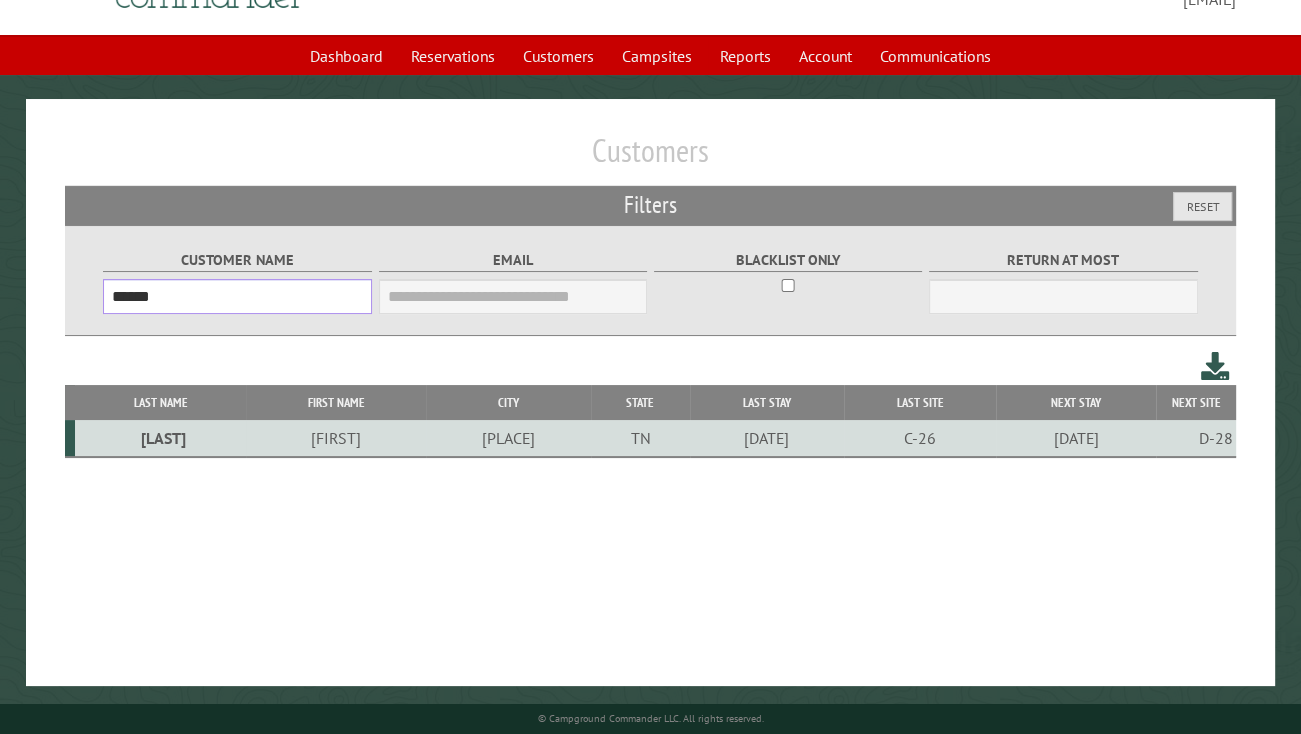 scroll, scrollTop: 100, scrollLeft: 0, axis: vertical 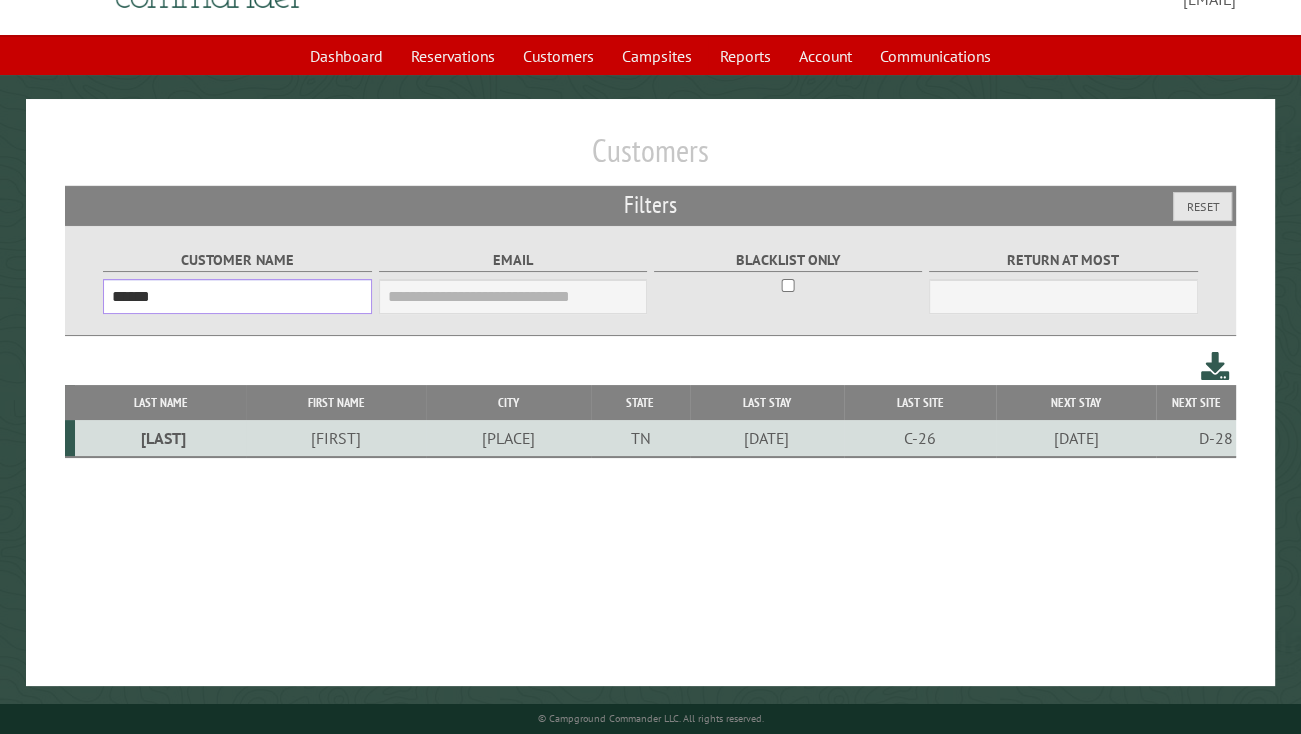 type on "******" 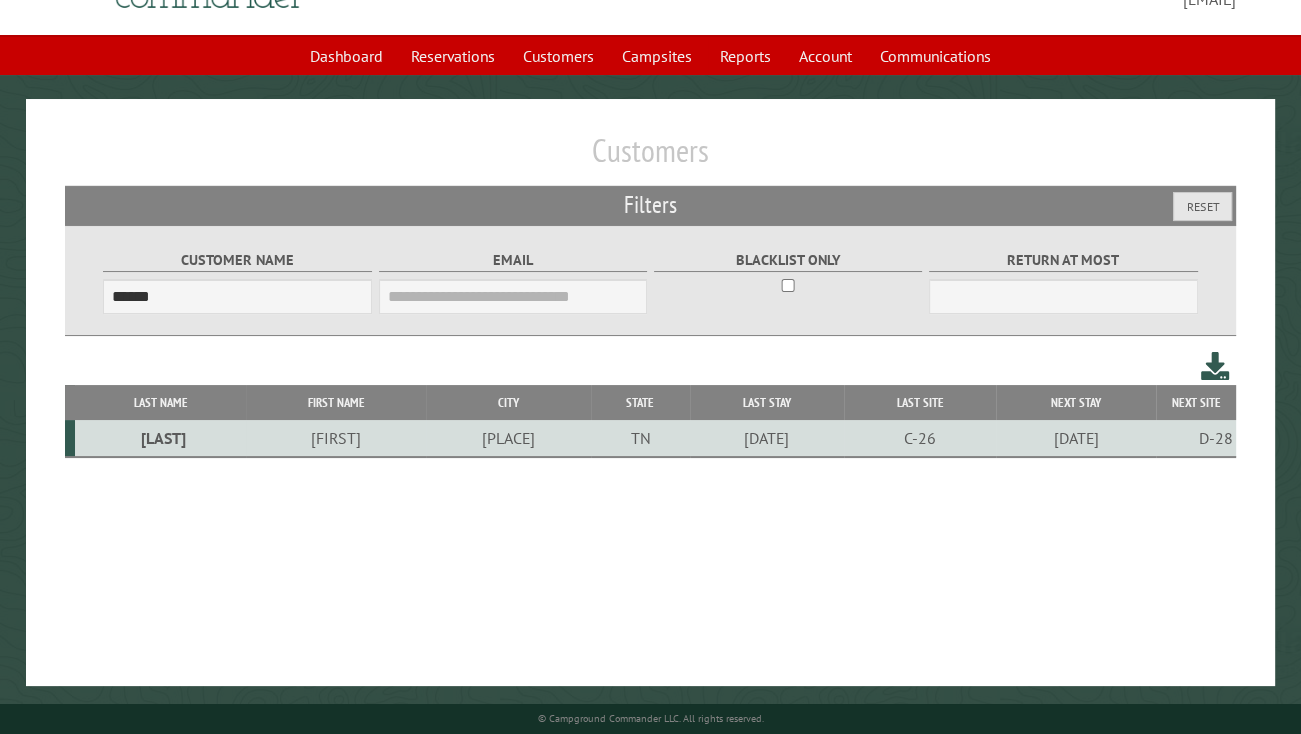 drag, startPoint x: 964, startPoint y: 435, endPoint x: 1080, endPoint y: 444, distance: 116.34862 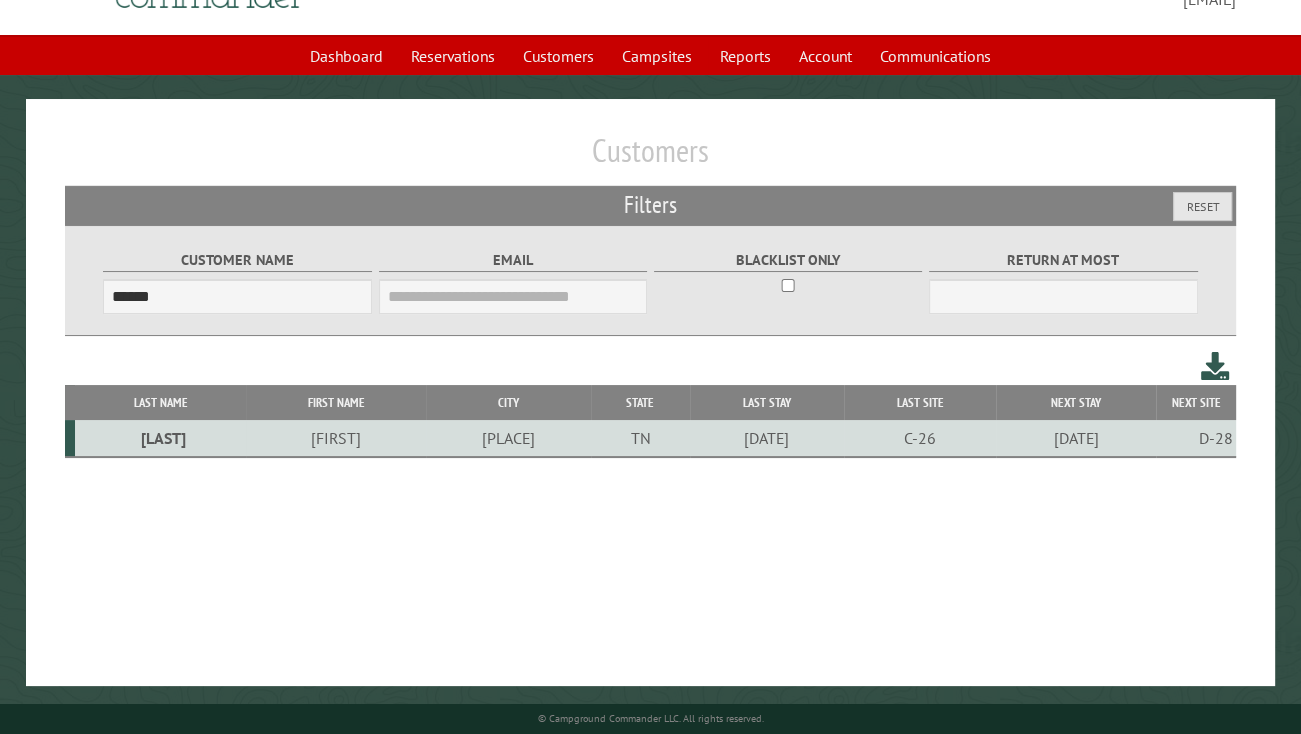 click on "[DATE]" at bounding box center (1076, 438) 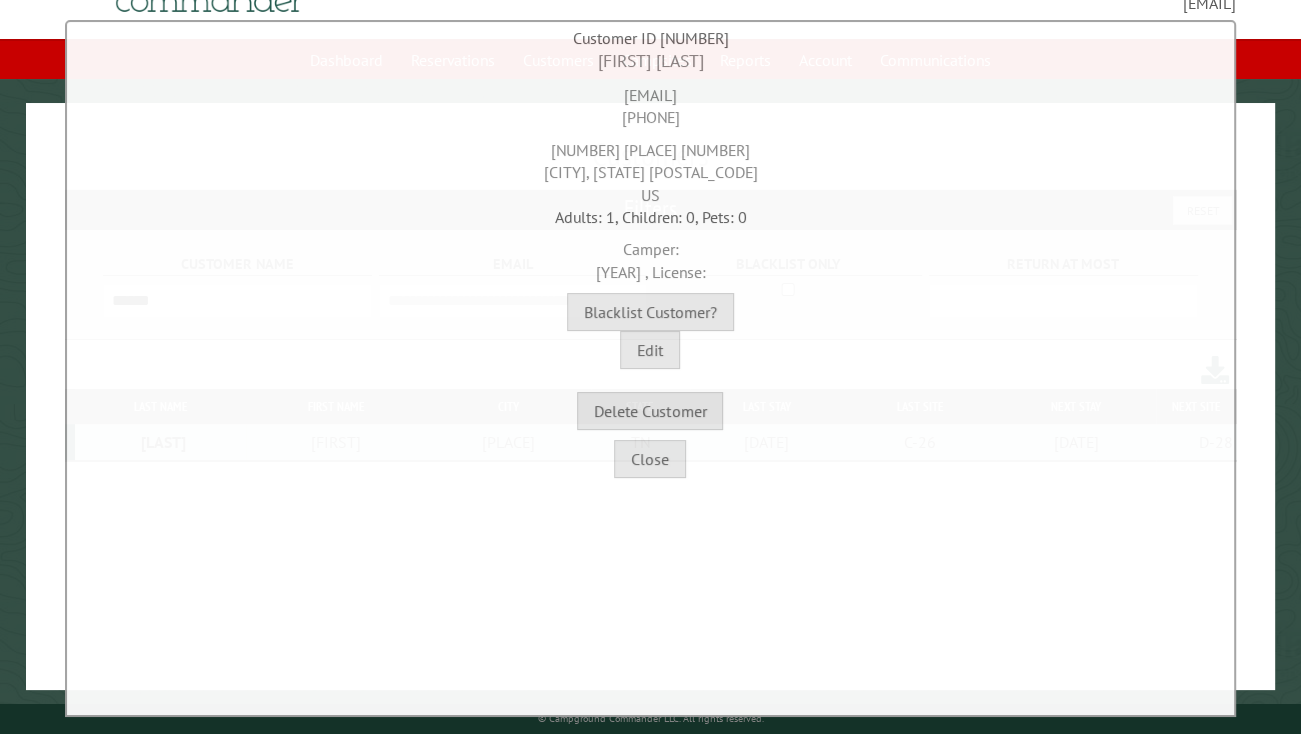 scroll, scrollTop: 100, scrollLeft: 0, axis: vertical 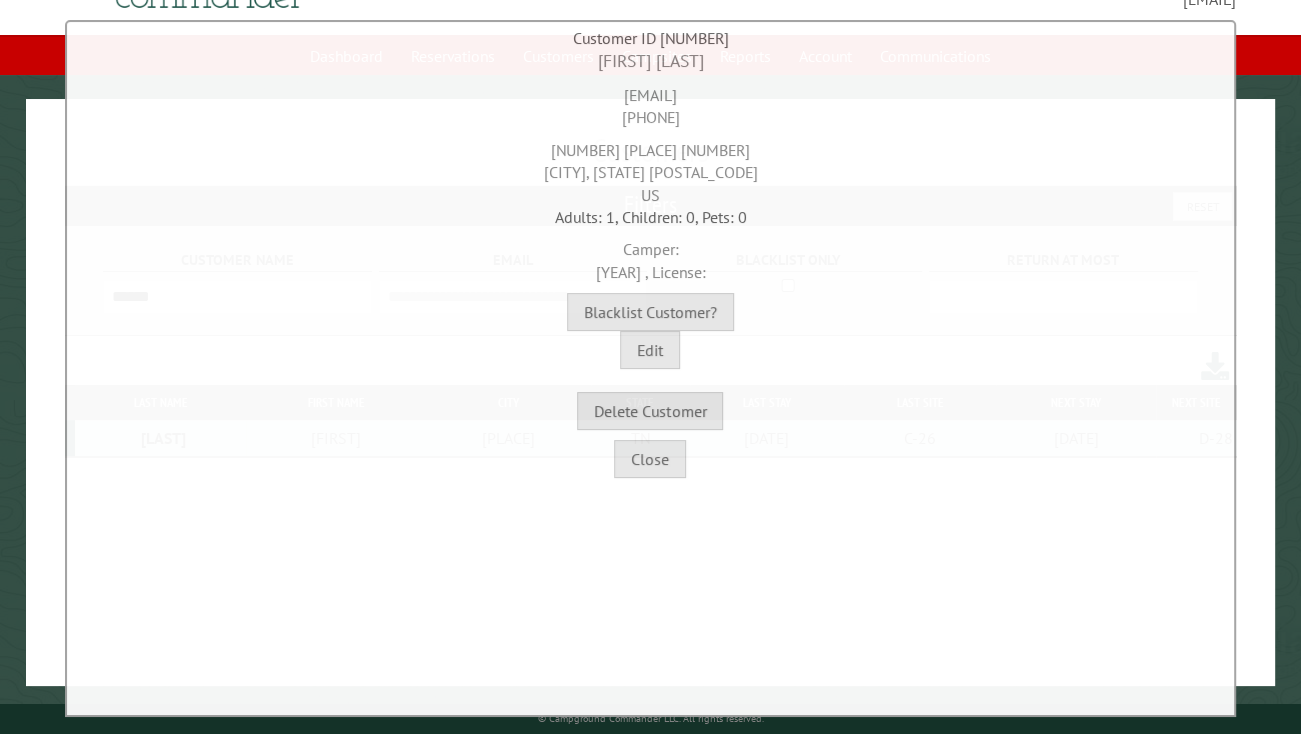 click on "**********" at bounding box center [650, -17] 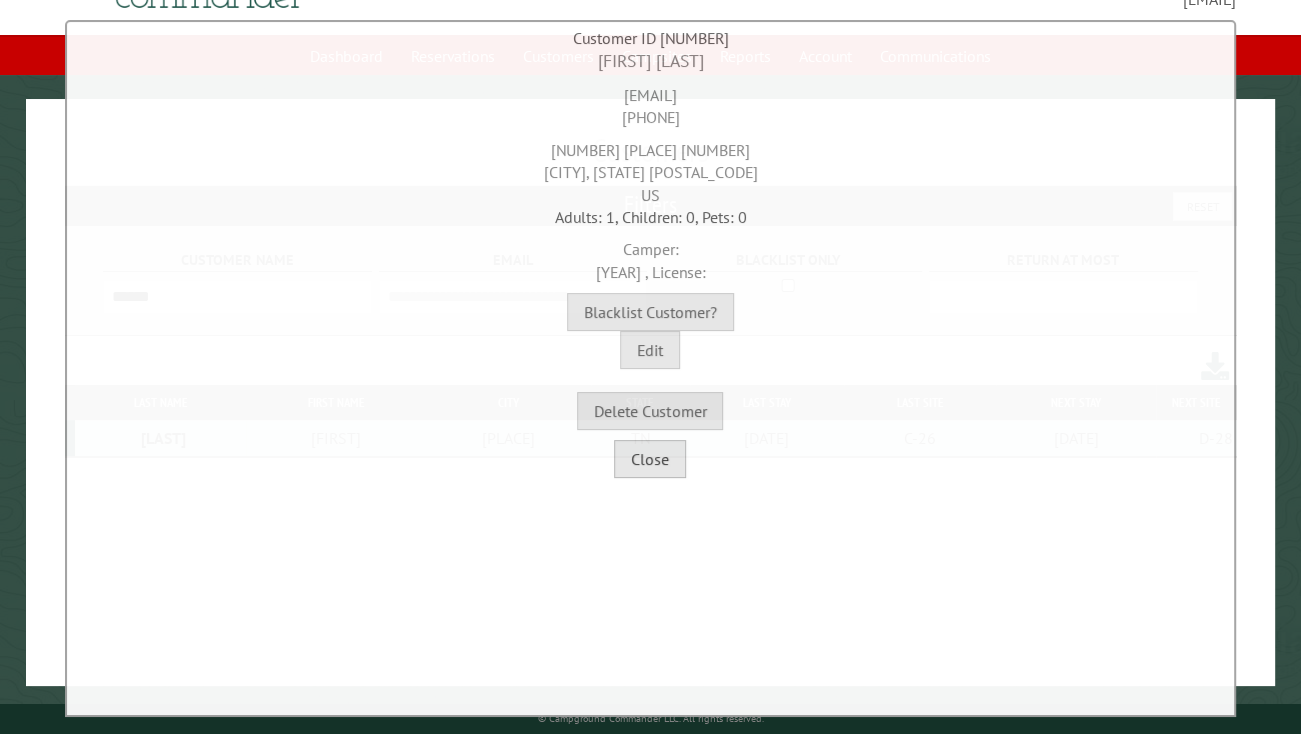 click on "Close" at bounding box center [650, 459] 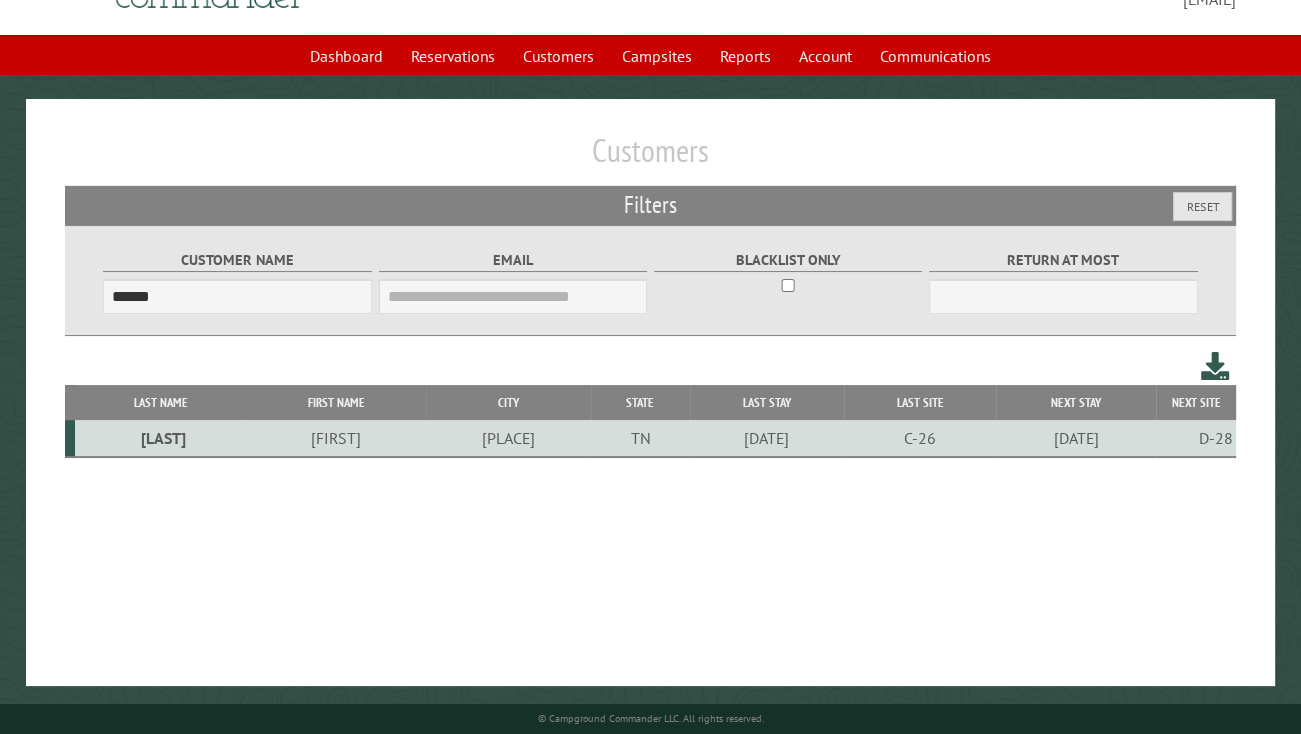 click on "D-28" at bounding box center (1196, 438) 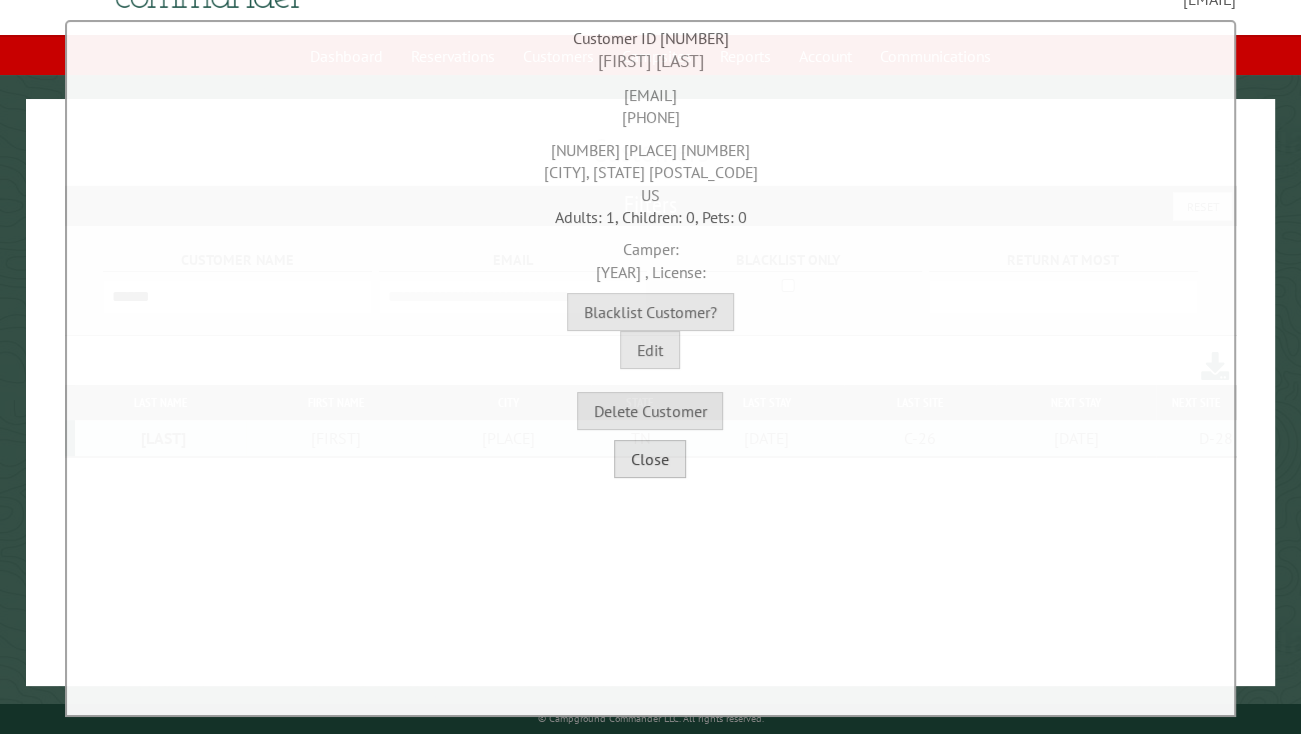 click on "Close" at bounding box center [650, 459] 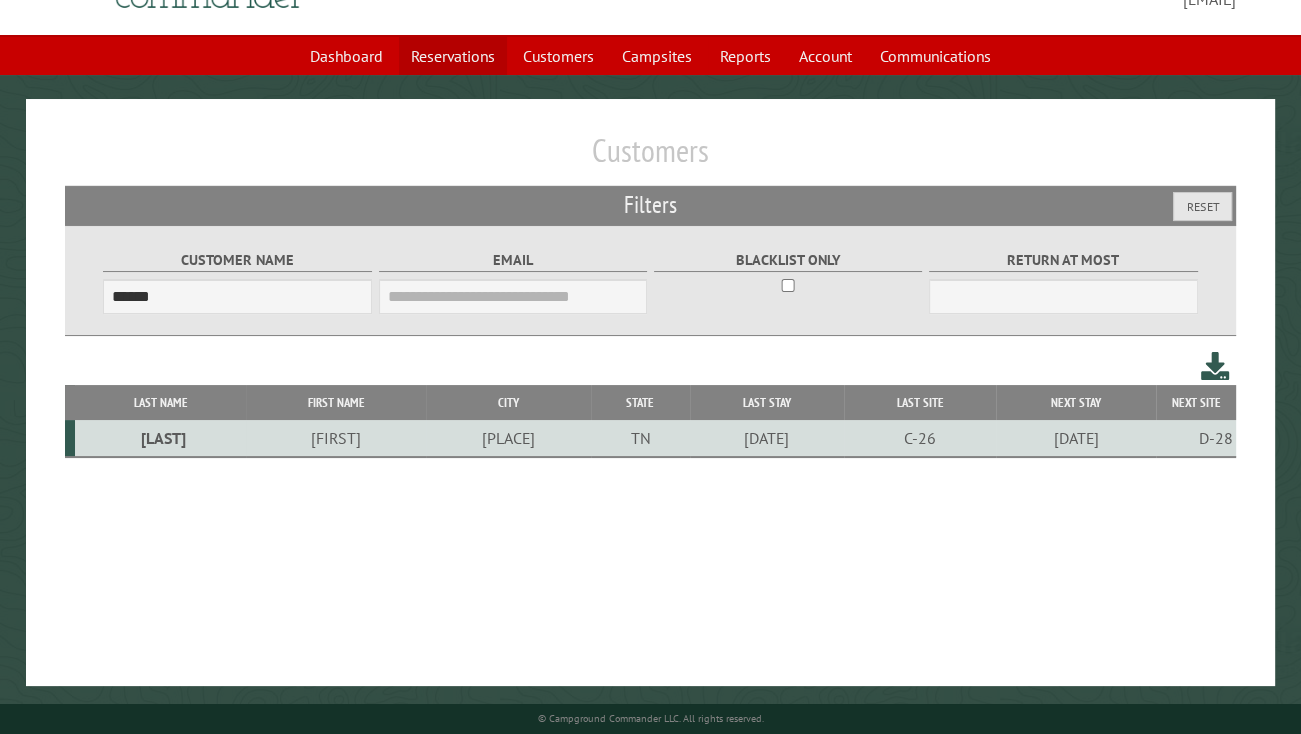 click on "Reservations" at bounding box center [453, 56] 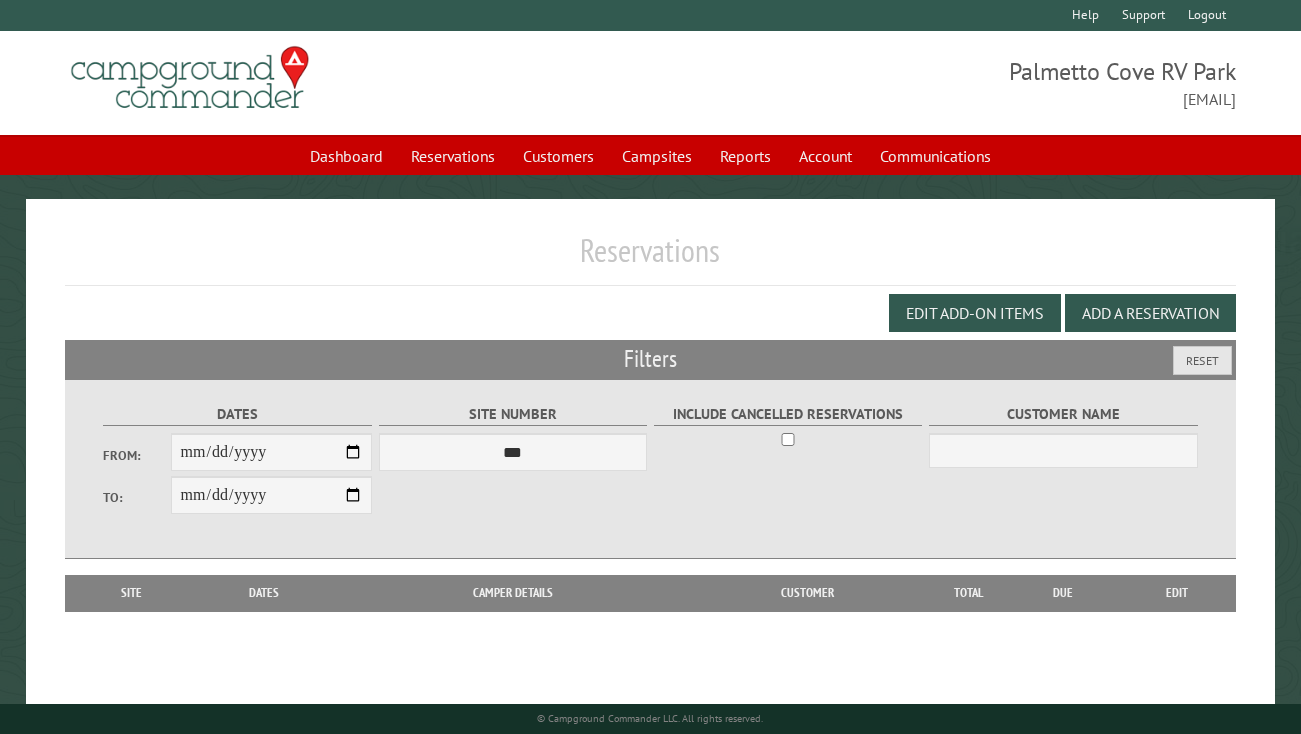 scroll, scrollTop: 0, scrollLeft: 0, axis: both 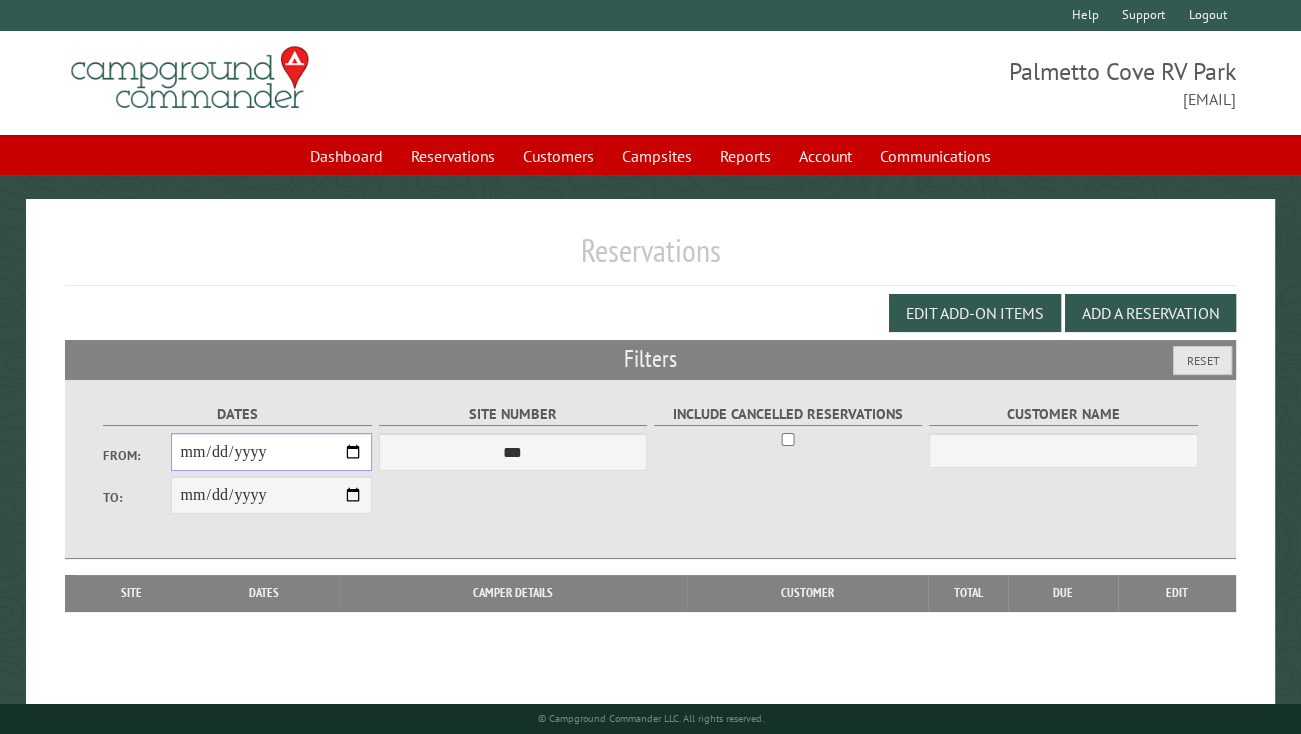 click on "From:" at bounding box center (272, 452) 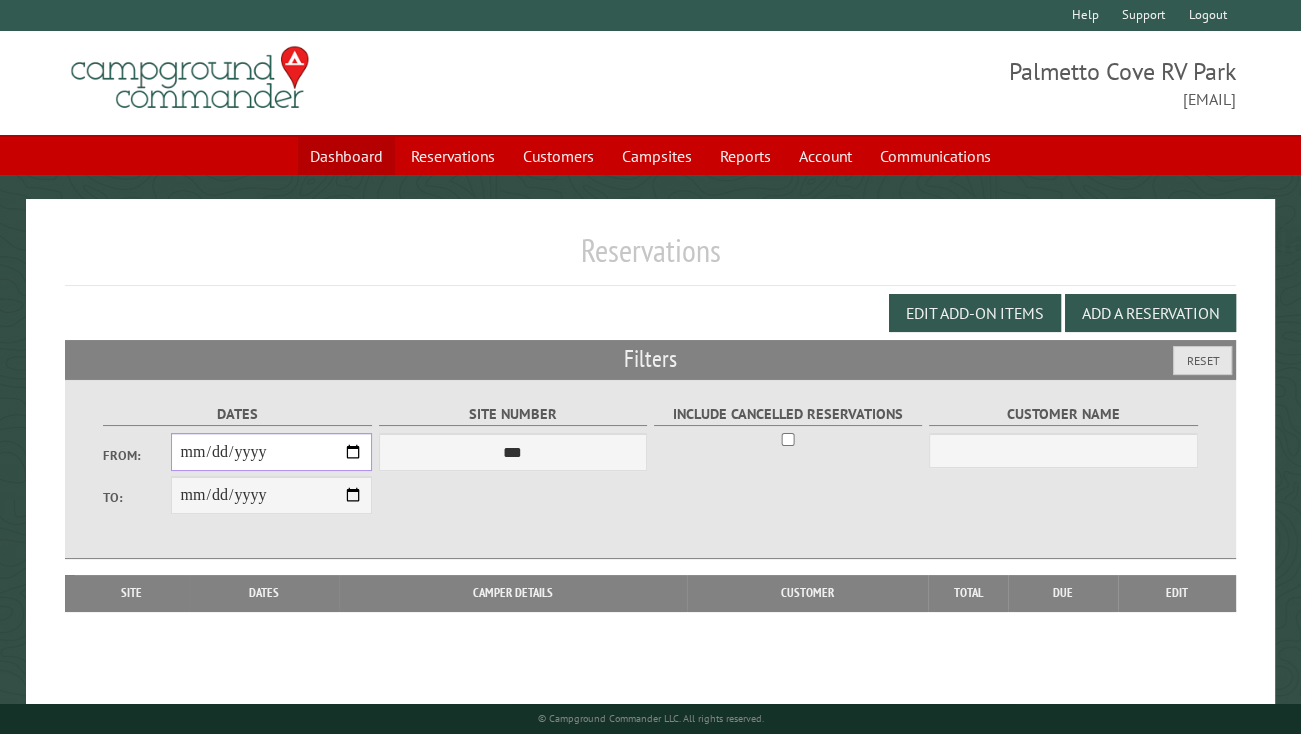 type on "**********" 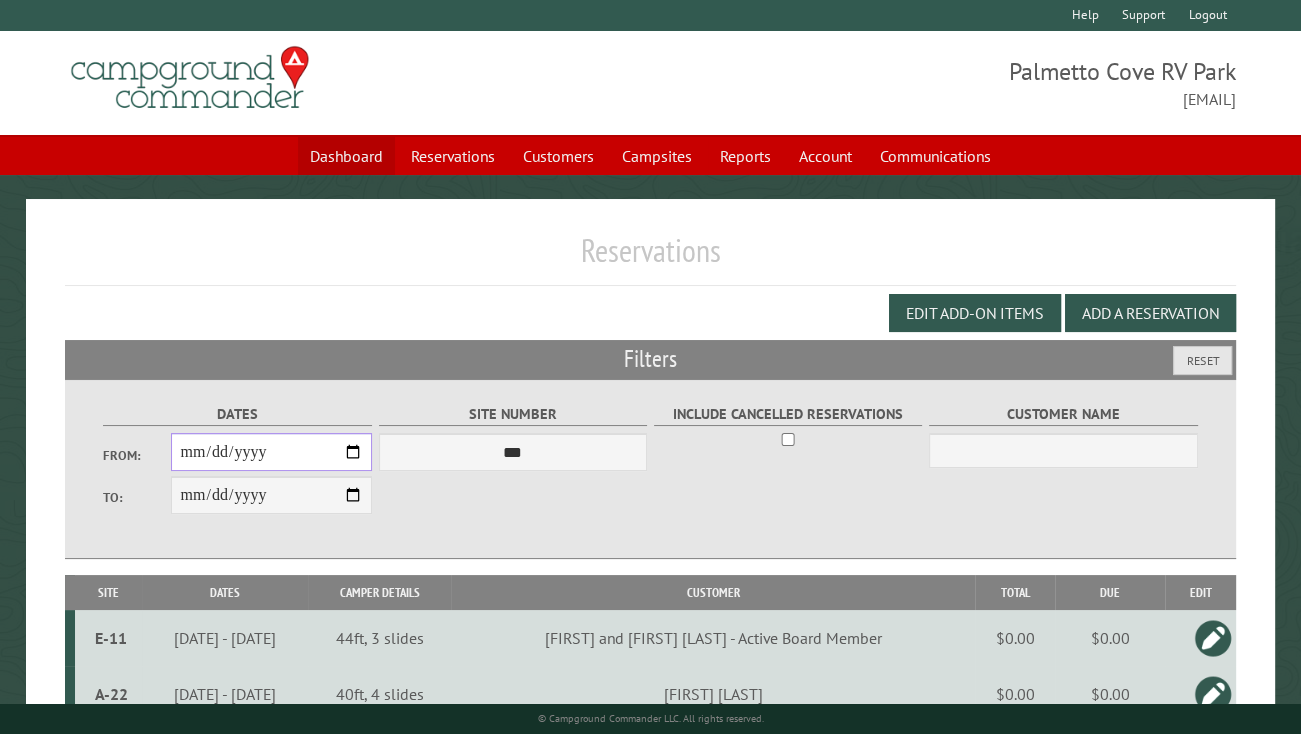 type on "**********" 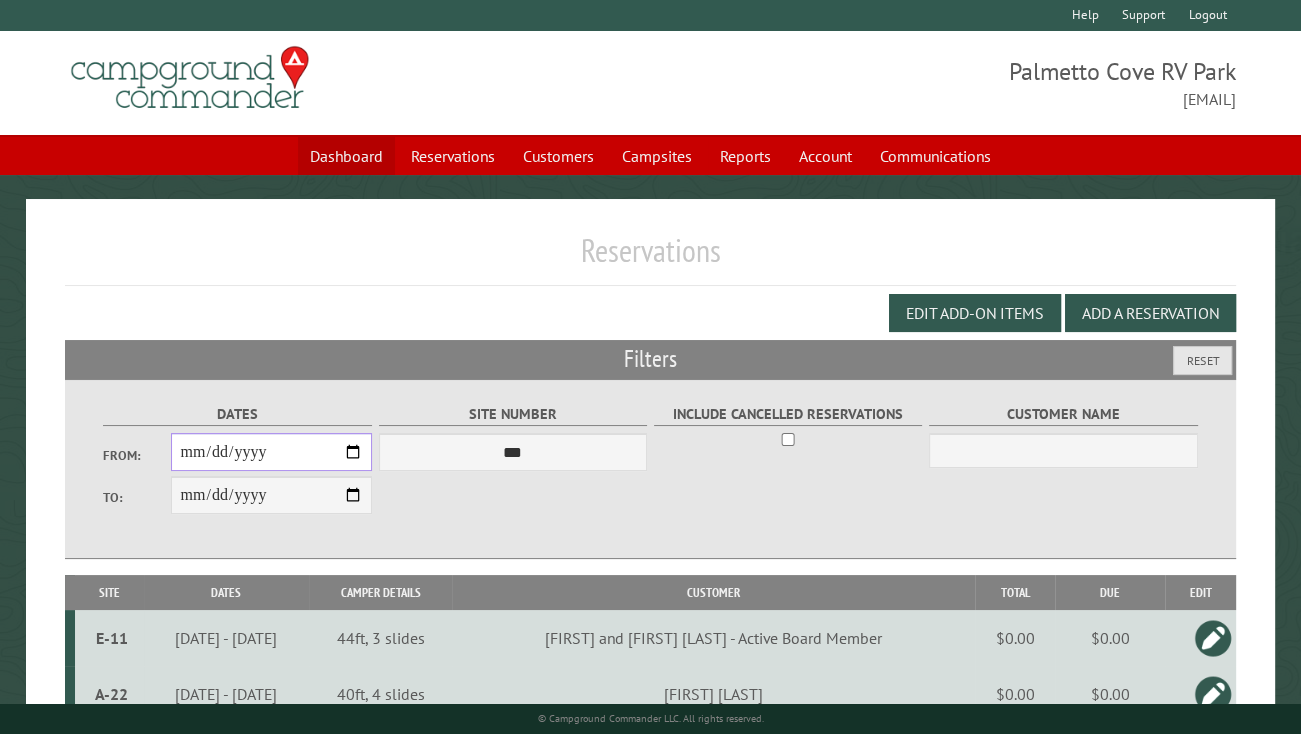 type on "**********" 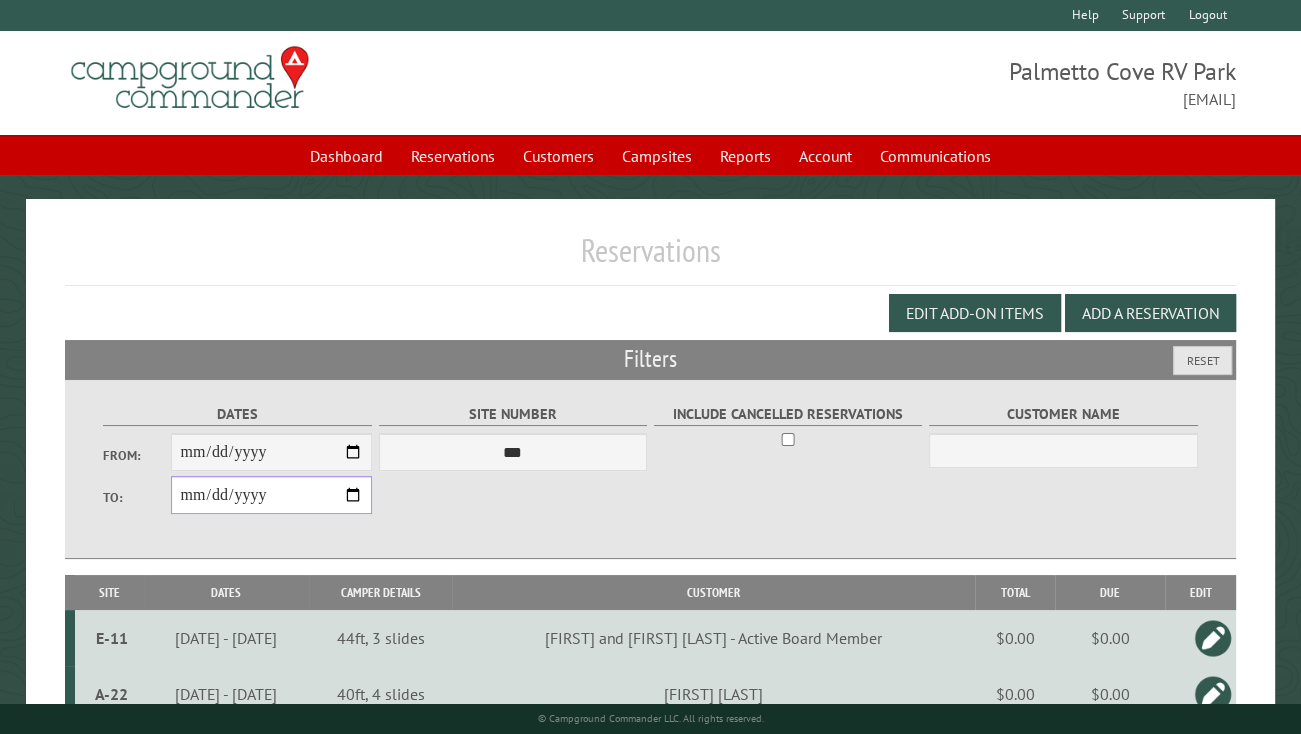 click on "**********" at bounding box center [272, 495] 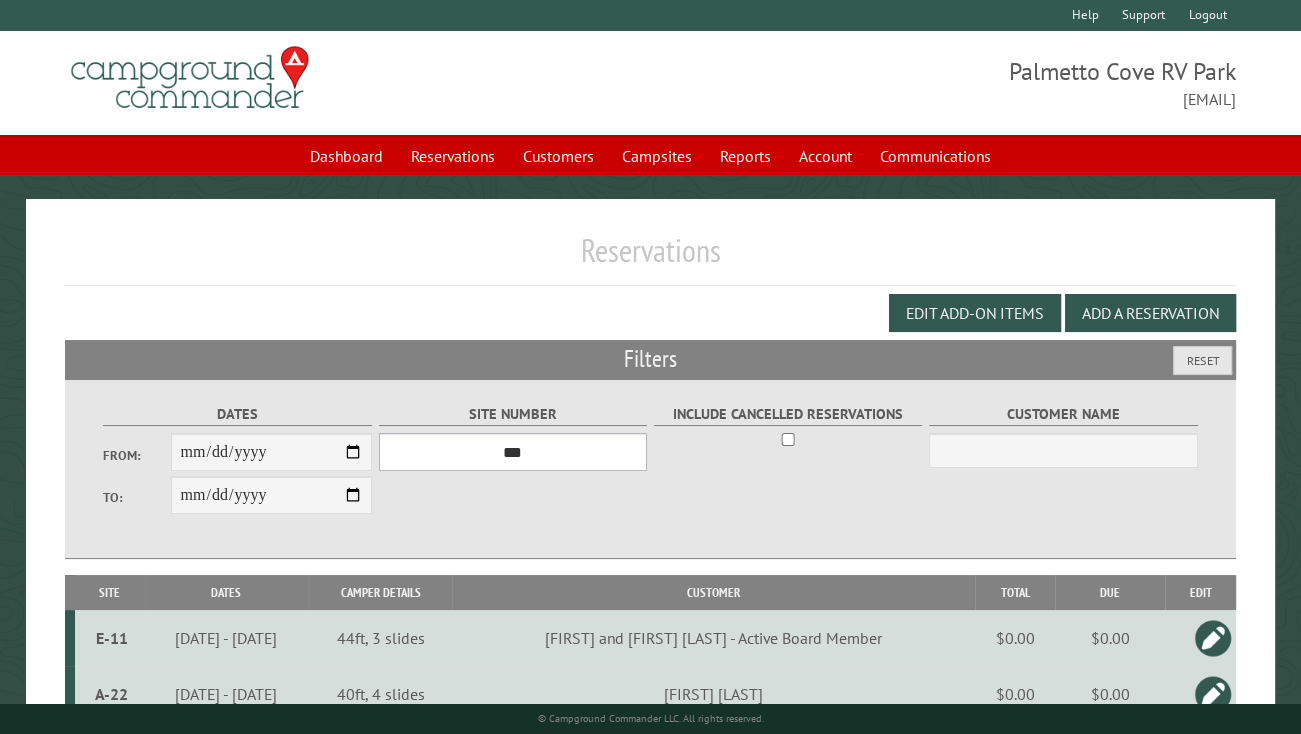click on "*** **** **** **** **** **** **** **** **** **** **** **** **** **** **** **** **** **** **** **** **** **** **** **** **** **** **** **** **** **** **** **** **** **** **** **** **** **** **** **** **** **** **** **** **** **** **** **** **** **** **** **** **** **** **** **** **** **** **** **** **** **** **** **** **** **** **** **** **** **** **** **** **** **** **** **** **** **** **** **** **** **** **** **** **** **** **** **** **** **** **** **** **** **** **** **** **** **** **** **** **** **** **** **** **** **** **** **** **** **** **** **** **** **** **** **** **** **** **** **** **** **** **** **** **** **** **** **** **** **** **** **** **** **** **** **** **** **** **** **** **** **** **** **** **** **** ****" at bounding box center (513, 452) 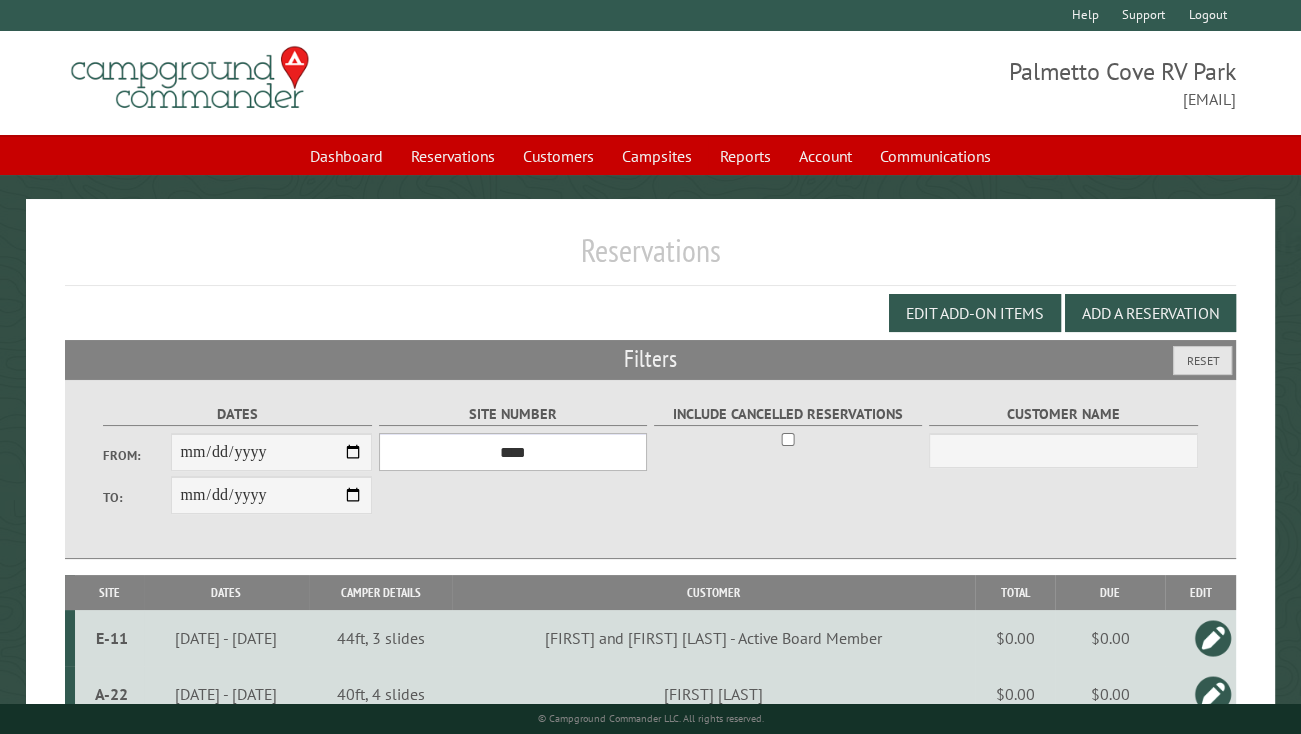 click on "*** **** **** **** **** **** **** **** **** **** **** **** **** **** **** **** **** **** **** **** **** **** **** **** **** **** **** **** **** **** **** **** **** **** **** **** **** **** **** **** **** **** **** **** **** **** **** **** **** **** **** **** **** **** **** **** **** **** **** **** **** **** **** **** **** **** **** **** **** **** **** **** **** **** **** **** **** **** **** **** **** **** **** **** **** **** **** **** **** **** **** **** **** **** **** **** **** **** **** **** **** **** **** **** **** **** **** **** **** **** **** **** **** **** **** **** **** **** **** **** **** **** **** **** **** **** **** **** **** **** **** **** **** **** **** **** **** **** **** **** **** **** **** **** **** **** ****" at bounding box center [513, 452] 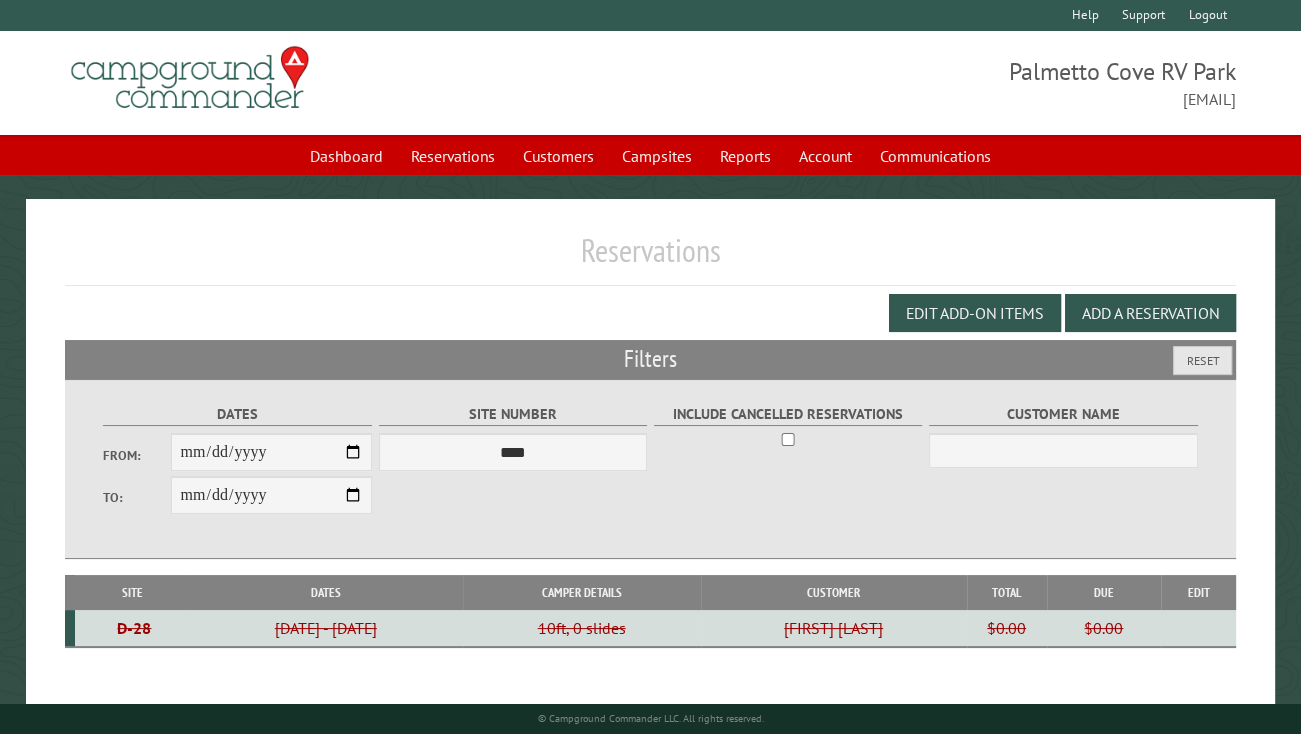 click on "$0.00" at bounding box center (1104, 628) 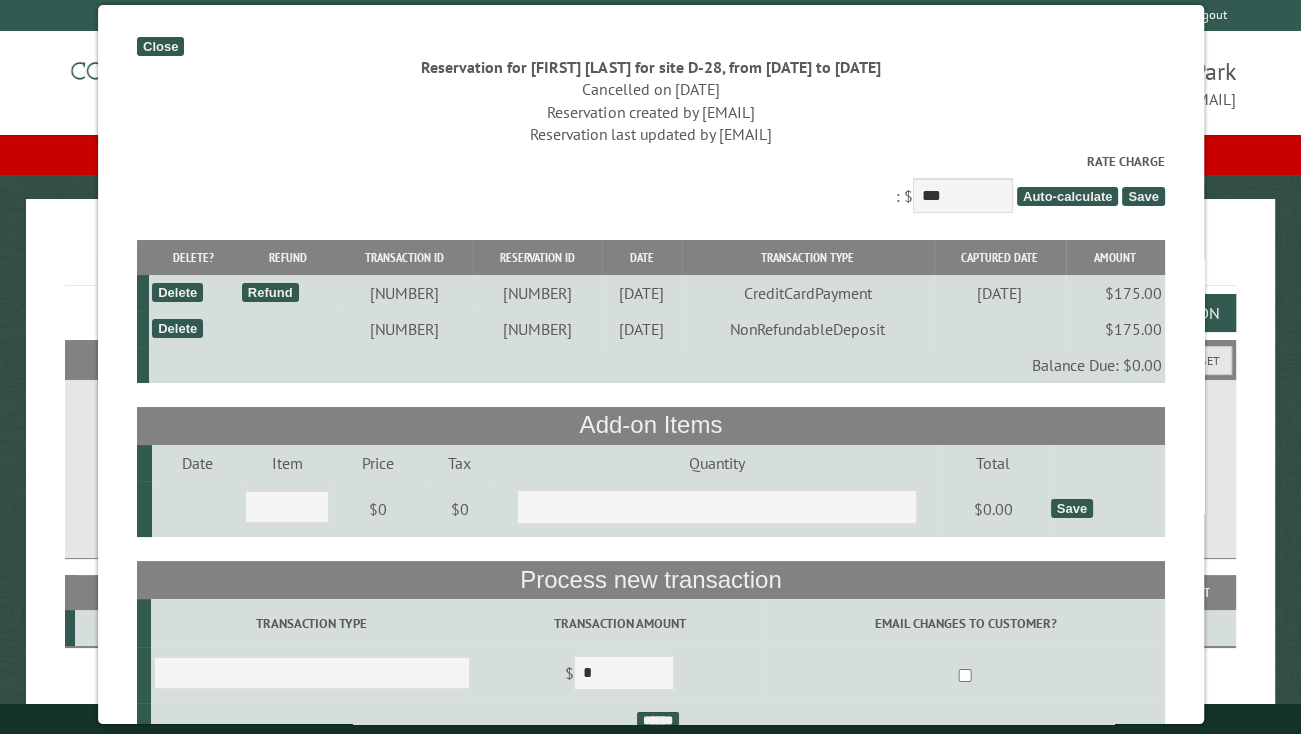 click on "Close" at bounding box center (160, 46) 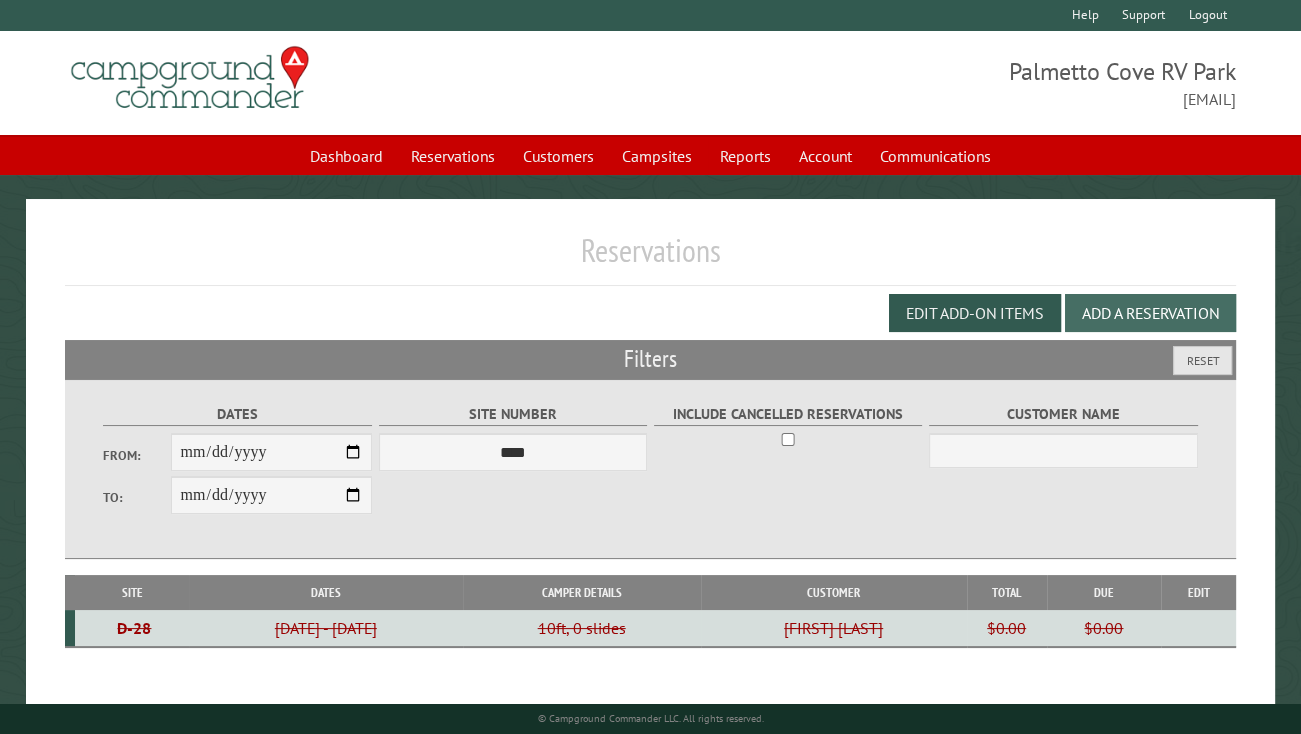click on "Add a Reservation" at bounding box center (1150, 313) 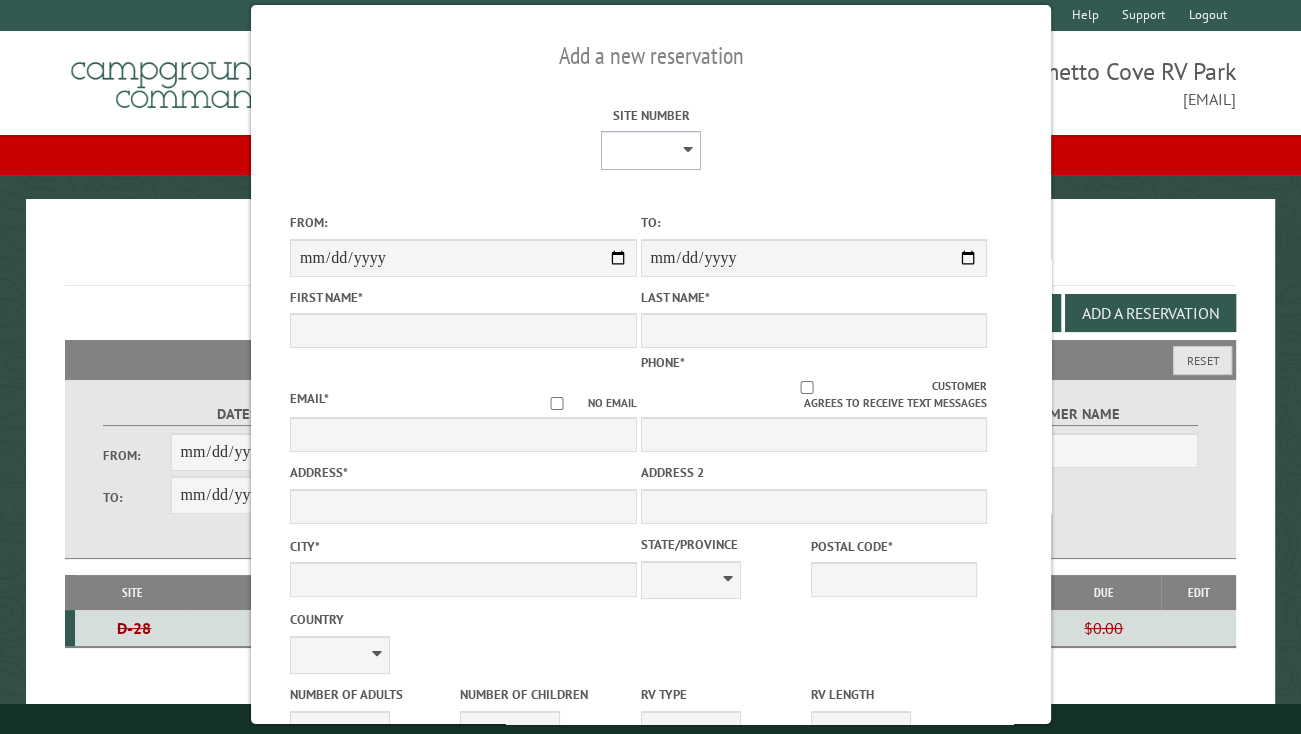 click on "**** **** **** **** **** **** **** **** **** **** **** **** **** **** **** **** **** **** **** **** **** **** **** **** **** **** **** **** **** **** **** **** **** **** **** **** **** **** **** **** **** **** **** **** **** **** **** **** **** **** **** **** **** **** **** **** **** **** **** **** **** **** **** **** **** **** **** **** **** **** **** **** **** **** **** **** **** **** **** **** **** **** **** **** **** **** **** **** **** **** **** **** **** **** **** **** **** **** **** **** **** **** **** **** **** **** **** **** **** **** **** **** **** **** **** **** **** **** **** **** **** **** **** **** **** **** **** **** **** **** **** **** **** **** **** **** **** **** **** **** **** **** **** **** **** ****" at bounding box center [651, 150] 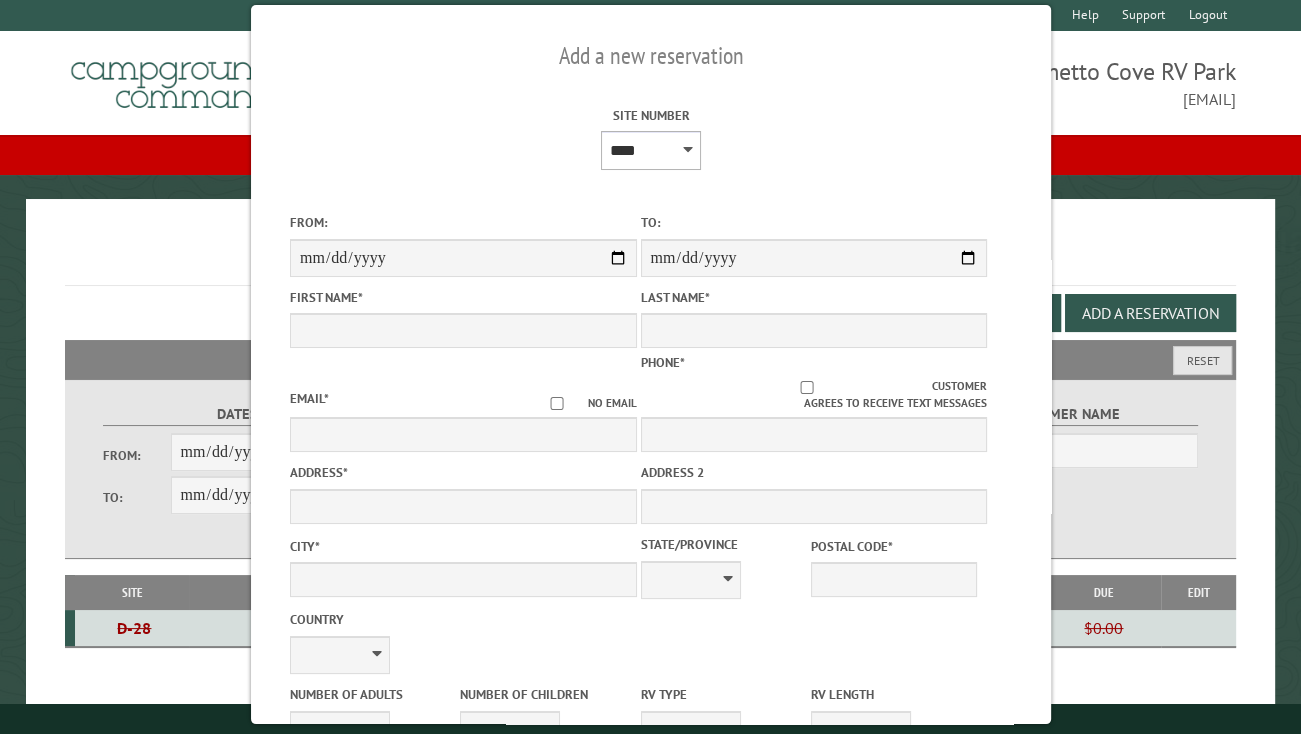 click on "**** **** **** **** **** **** **** **** **** **** **** **** **** **** **** **** **** **** **** **** **** **** **** **** **** **** **** **** **** **** **** **** **** **** **** **** **** **** **** **** **** **** **** **** **** **** **** **** **** **** **** **** **** **** **** **** **** **** **** **** **** **** **** **** **** **** **** **** **** **** **** **** **** **** **** **** **** **** **** **** **** **** **** **** **** **** **** **** **** **** **** **** **** **** **** **** **** **** **** **** **** **** **** **** **** **** **** **** **** **** **** **** **** **** **** **** **** **** **** **** **** **** **** **** **** **** **** **** **** **** **** **** **** **** **** **** **** **** **** **** **** **** **** **** **** ****" at bounding box center [651, 150] 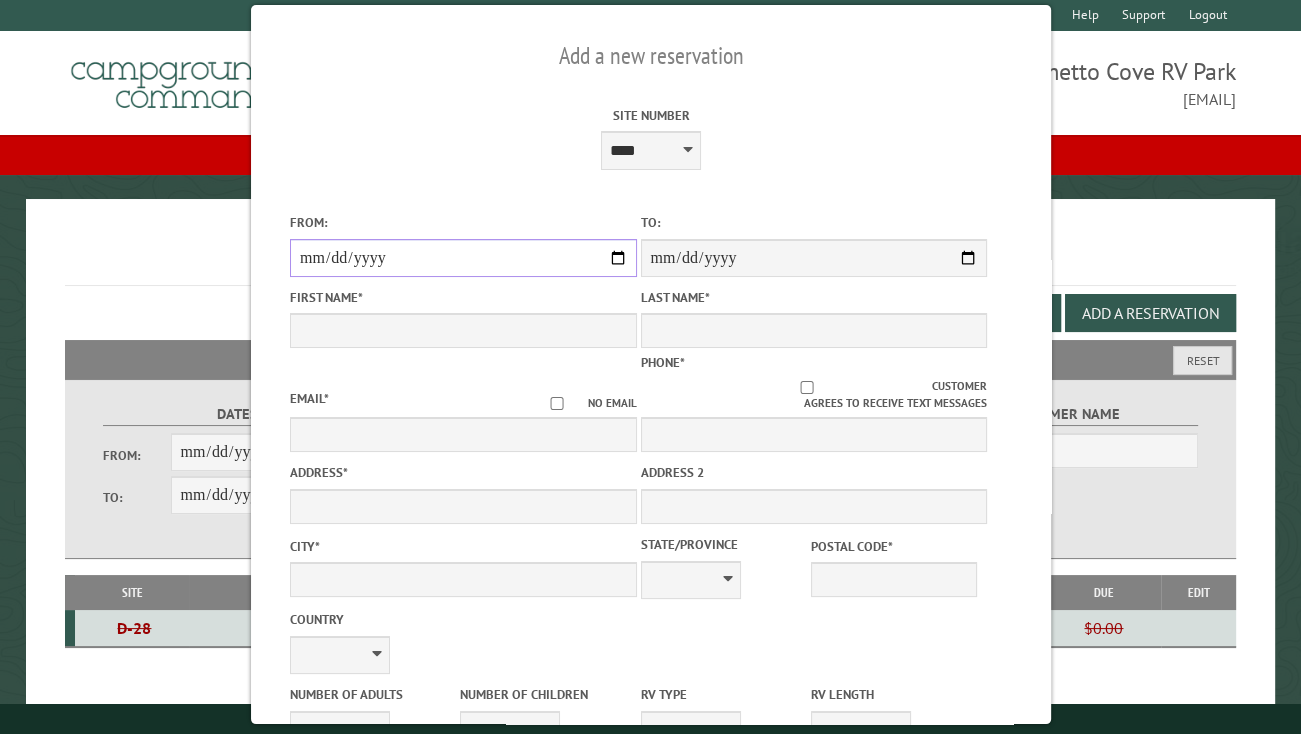 click on "From:" at bounding box center (463, 258) 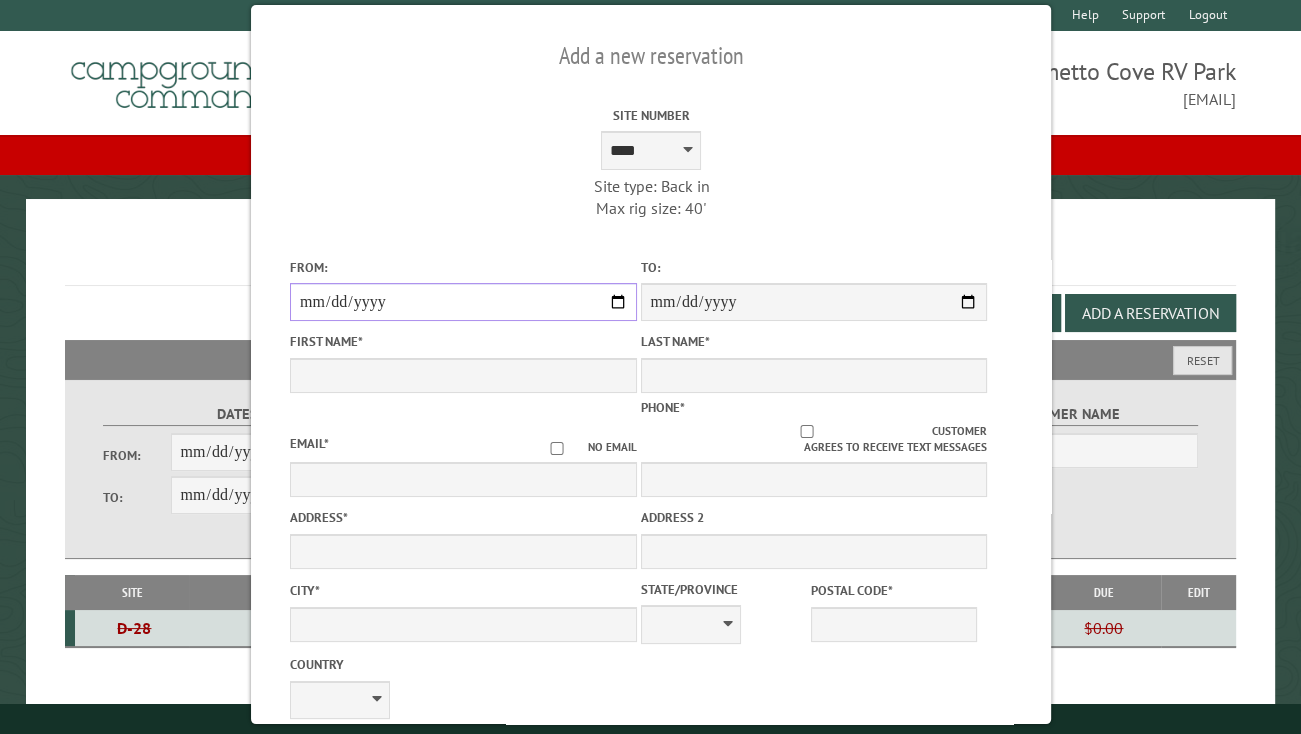 type on "**********" 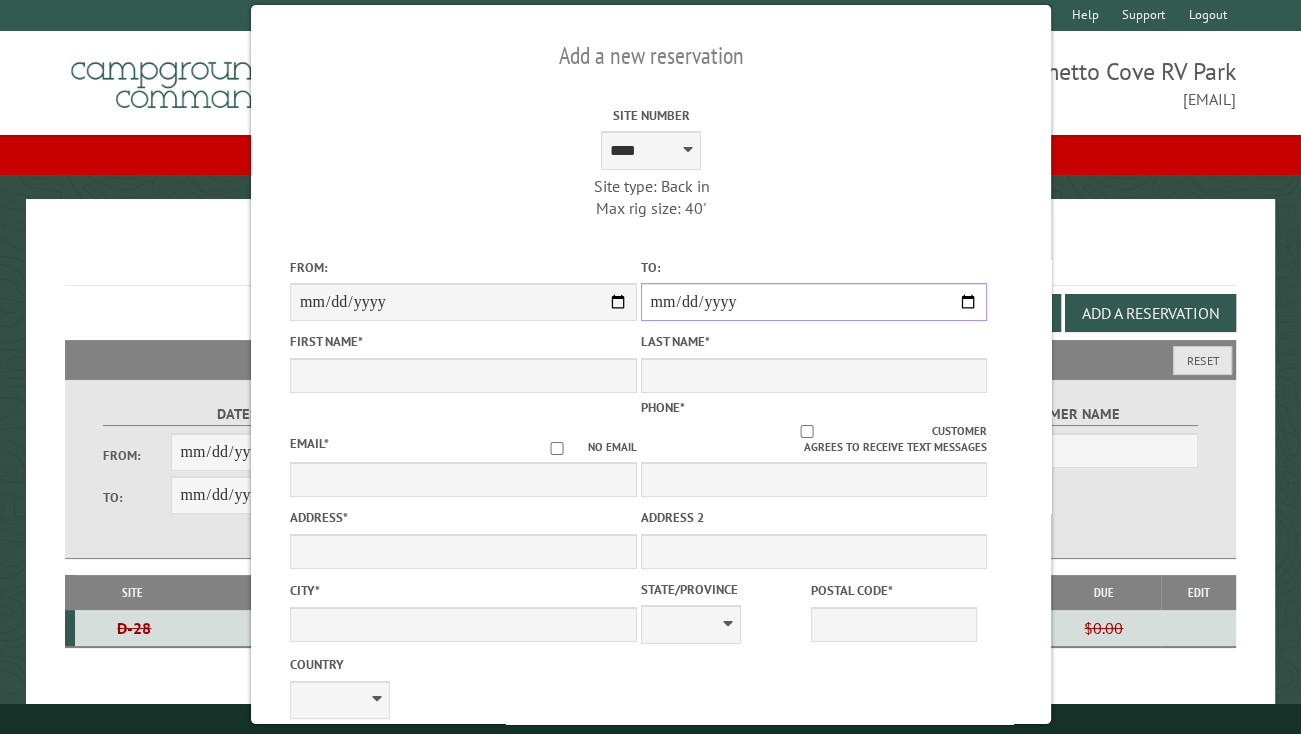 click on "**********" at bounding box center (813, 302) 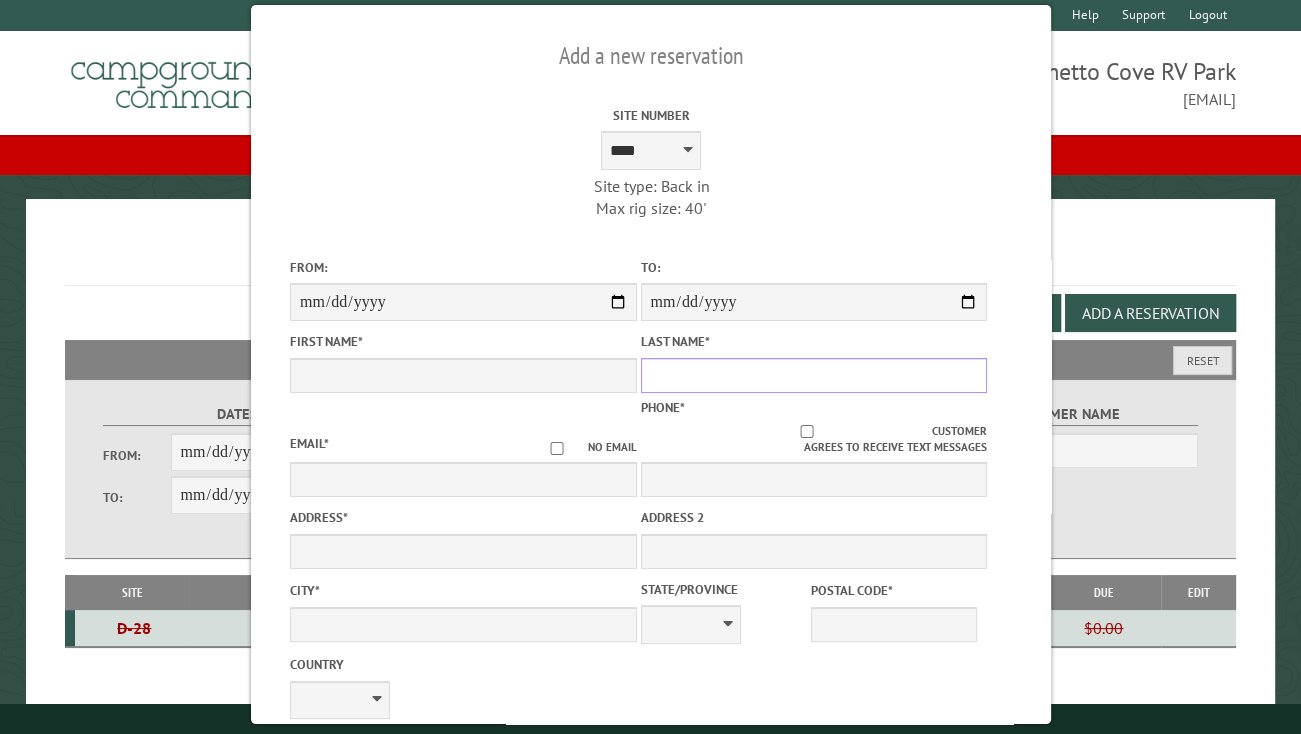 click on "Last Name *" at bounding box center (813, 375) 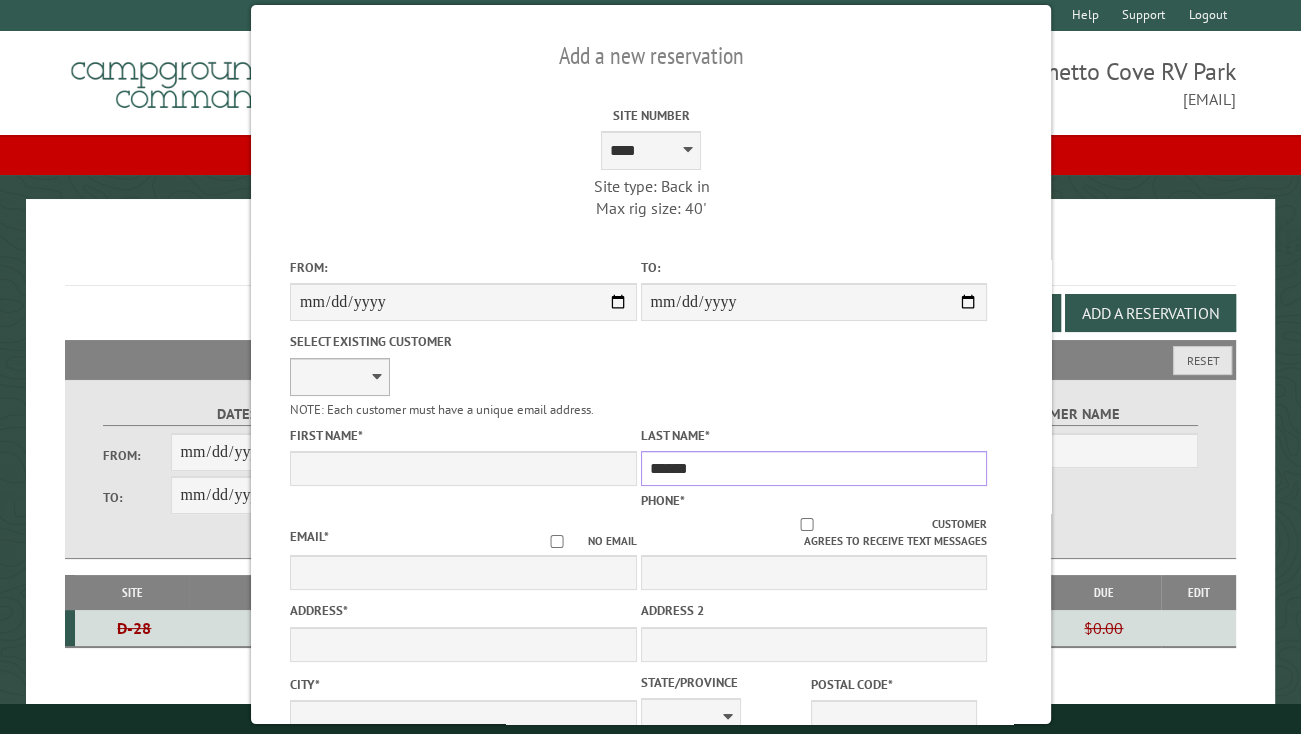 type on "******" 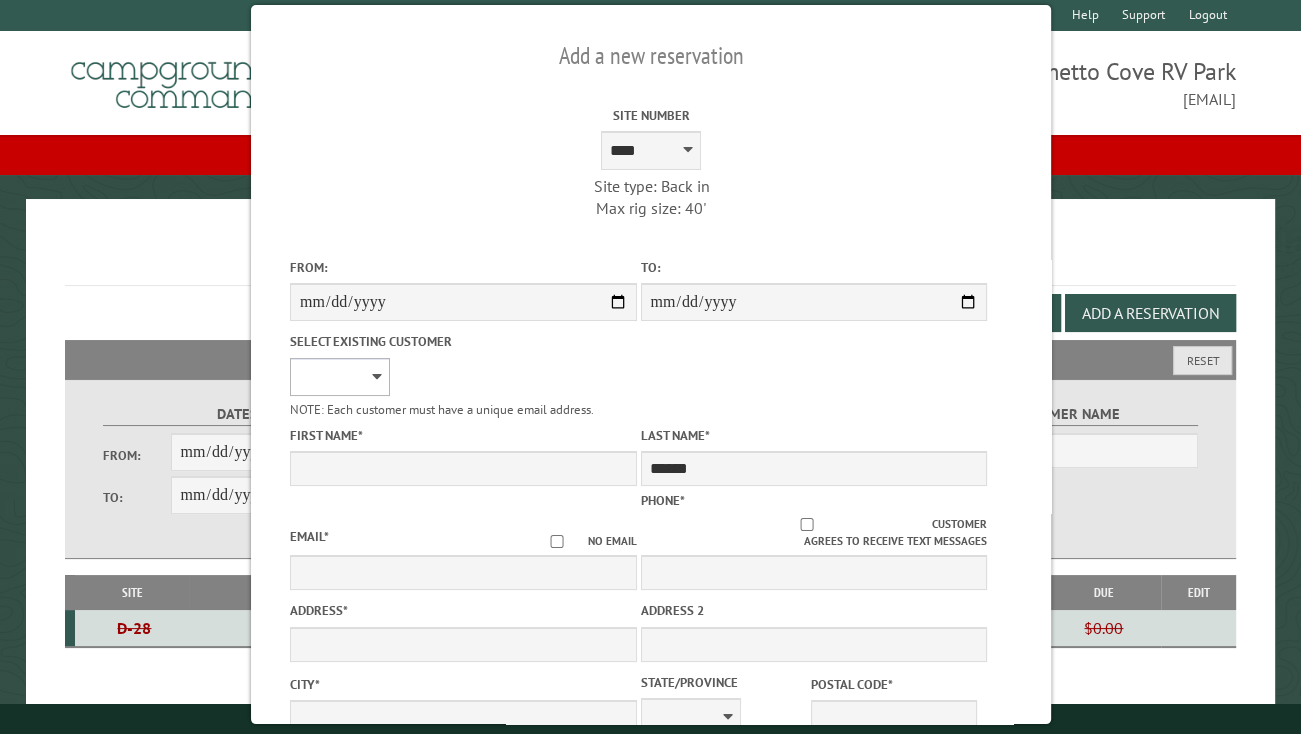 click on "**********" at bounding box center [340, 377] 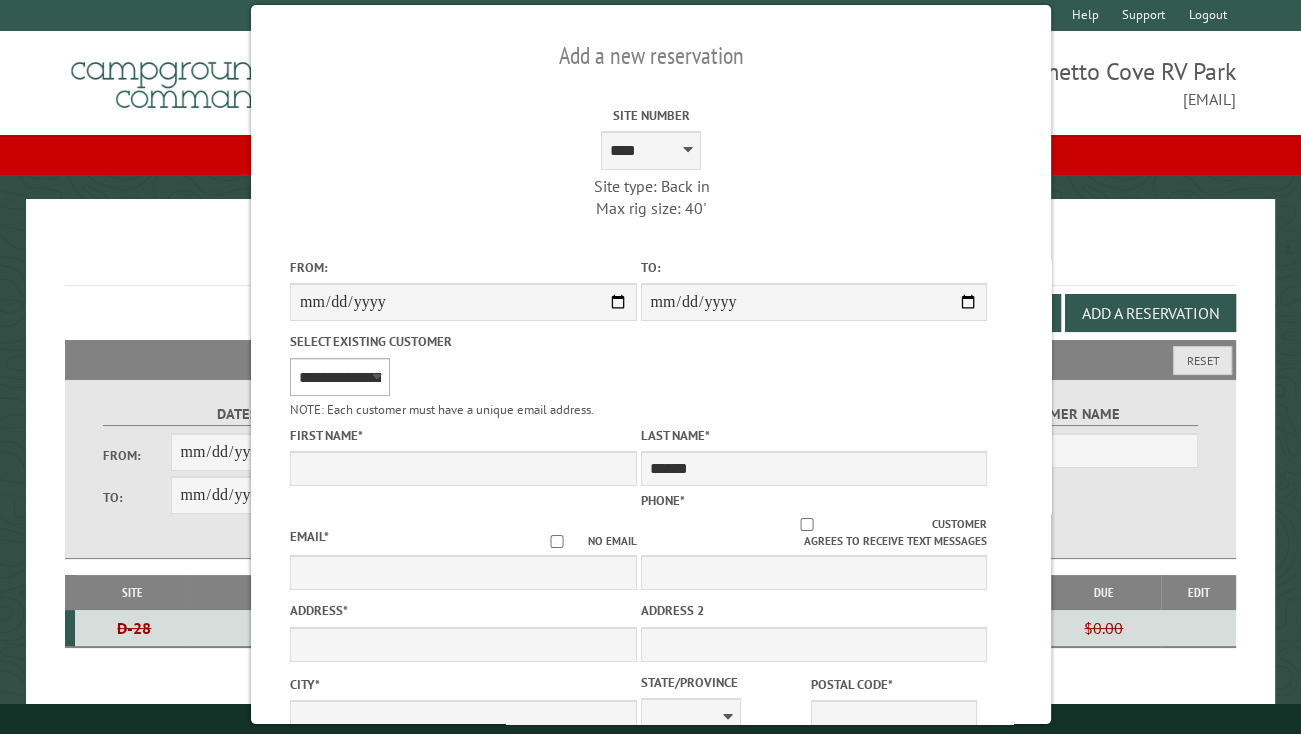 click on "**********" at bounding box center [340, 377] 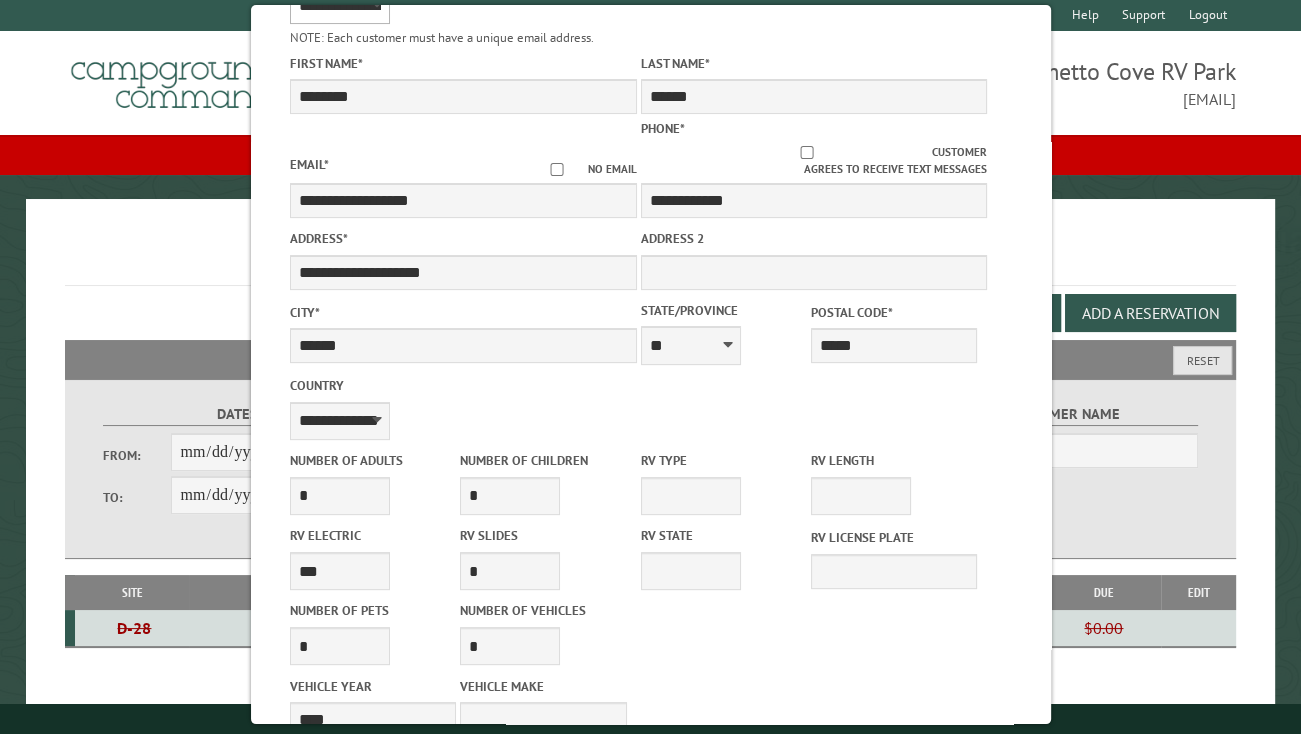scroll, scrollTop: 400, scrollLeft: 0, axis: vertical 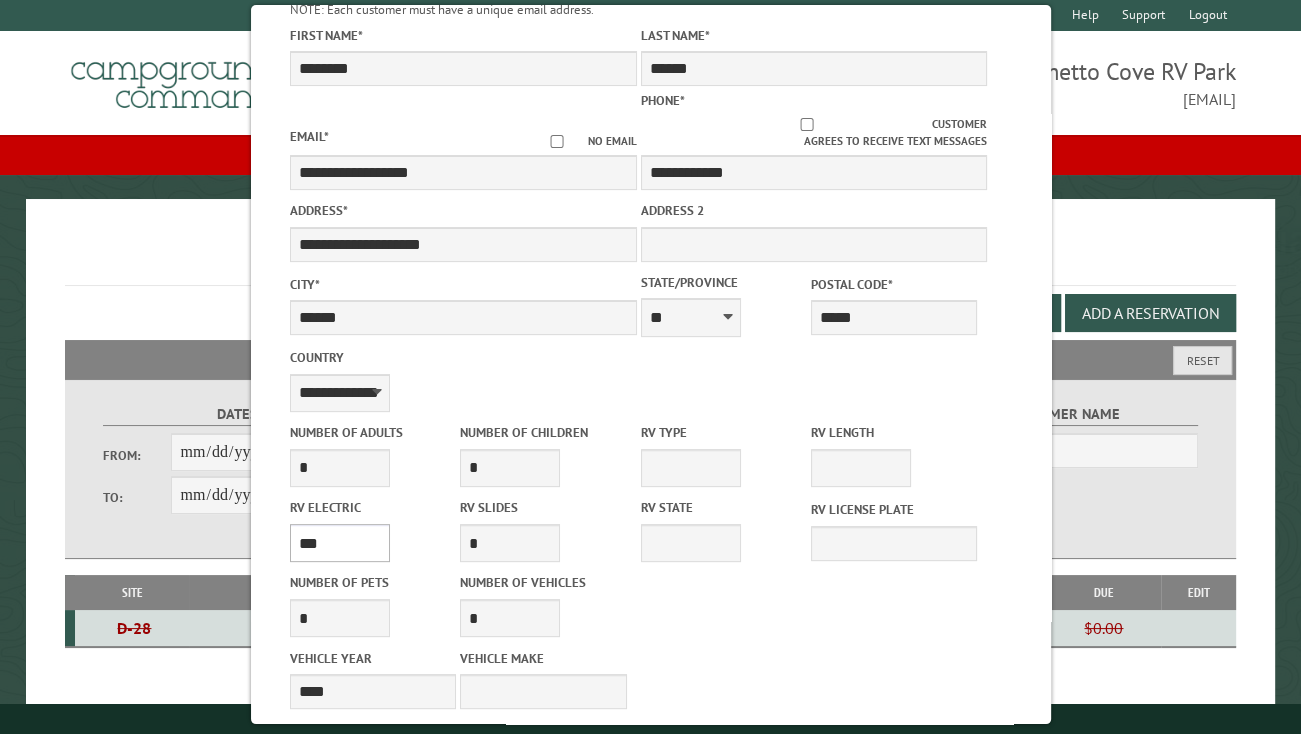 click on "**** *** *** ***" at bounding box center [340, 543] 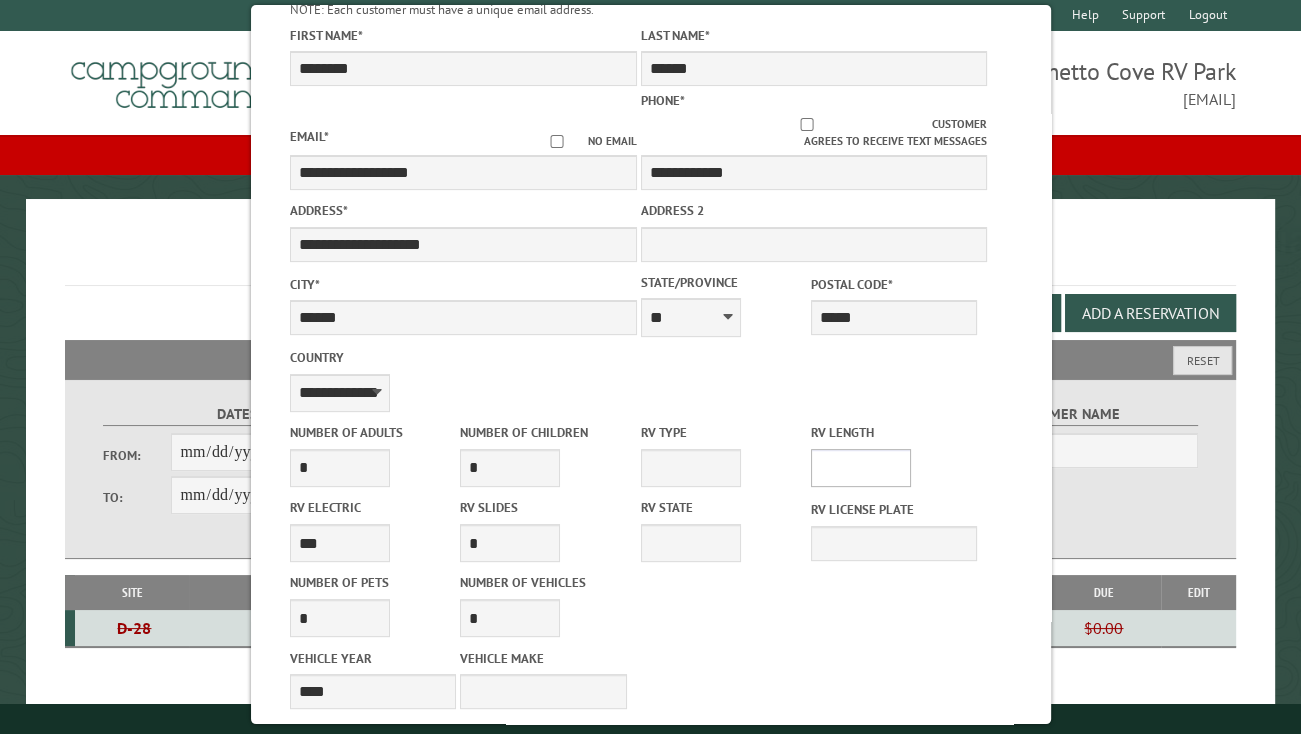 click on "* ** ** ** ** ** ** ** ** ** ** **" at bounding box center (860, 468) 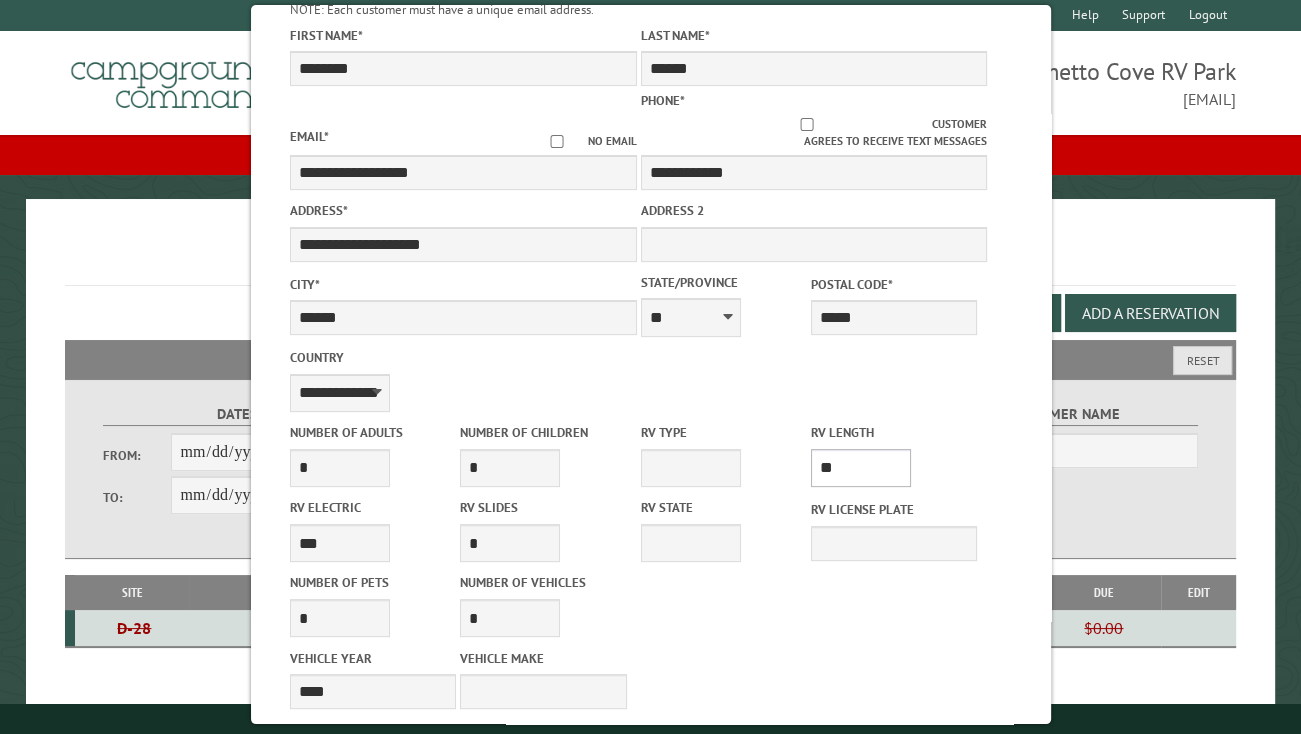 click on "* ** ** ** ** ** ** ** ** ** ** **" at bounding box center (860, 468) 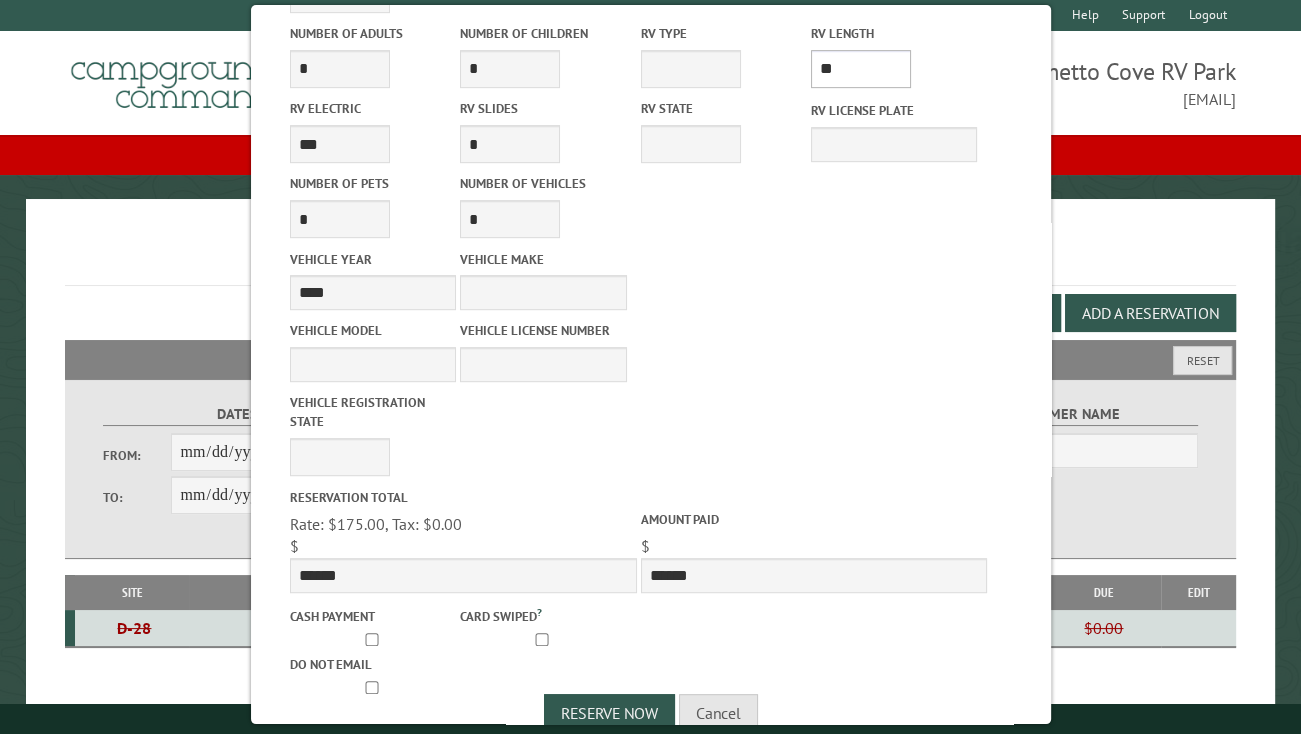 scroll, scrollTop: 800, scrollLeft: 0, axis: vertical 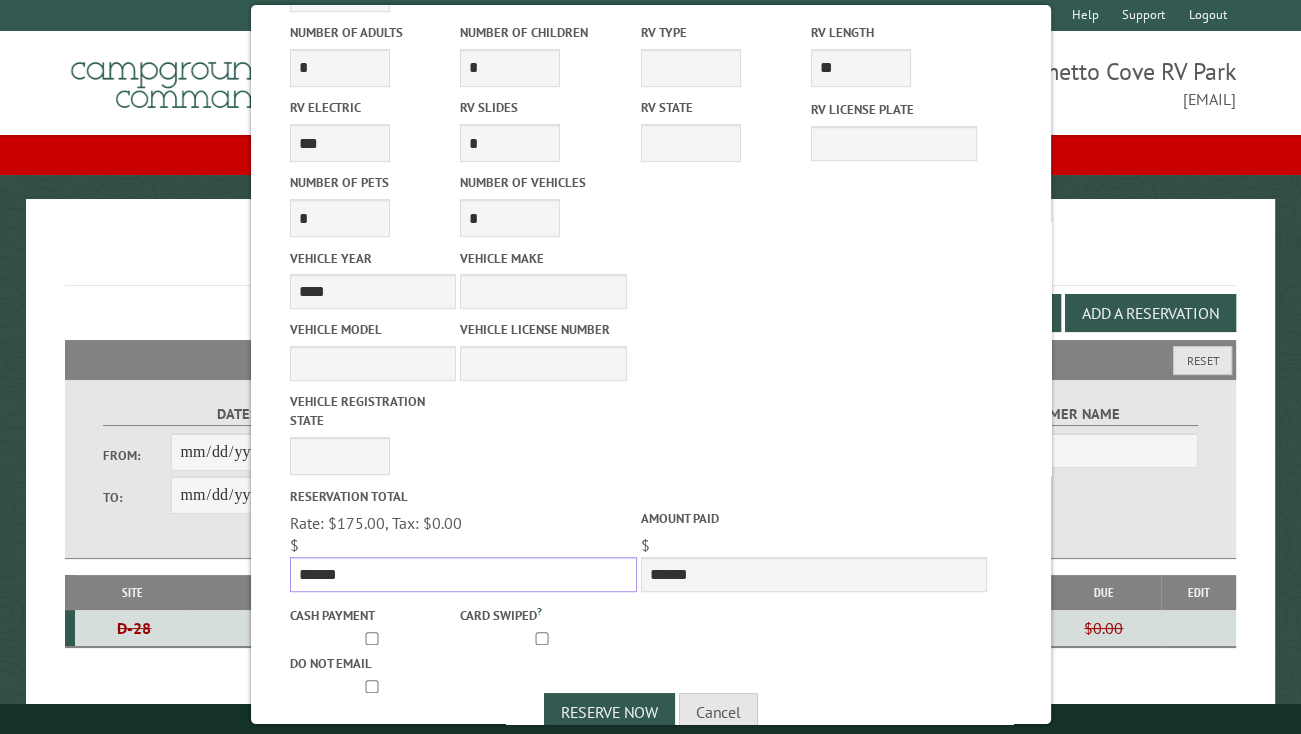drag, startPoint x: 352, startPoint y: 572, endPoint x: 59, endPoint y: 572, distance: 293 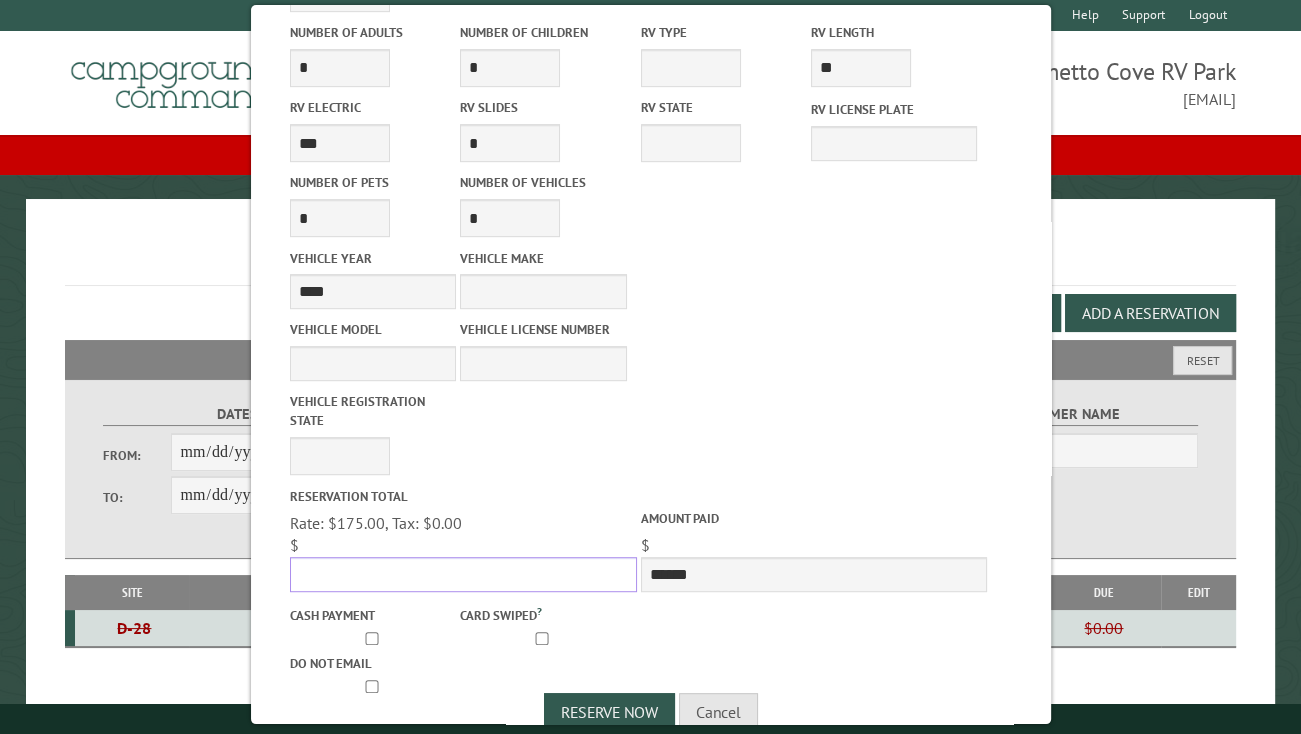 type 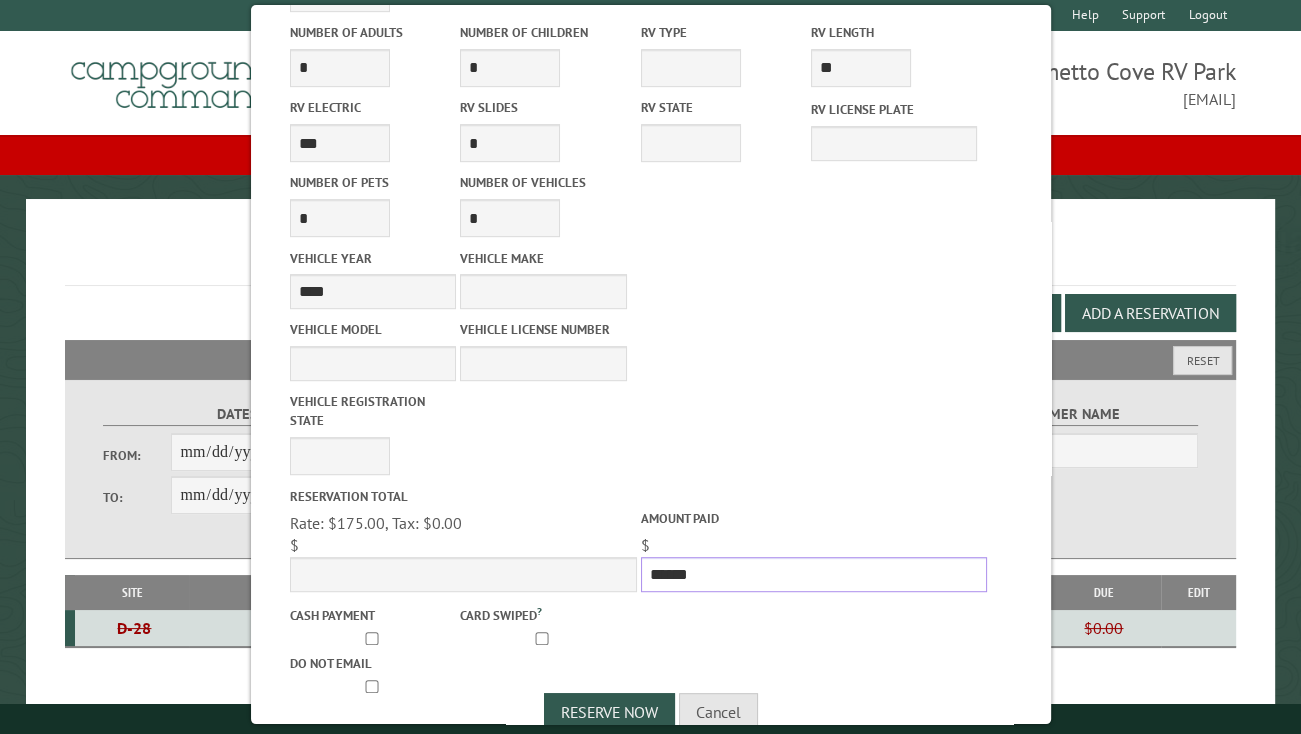 click on "******" at bounding box center [813, 574] 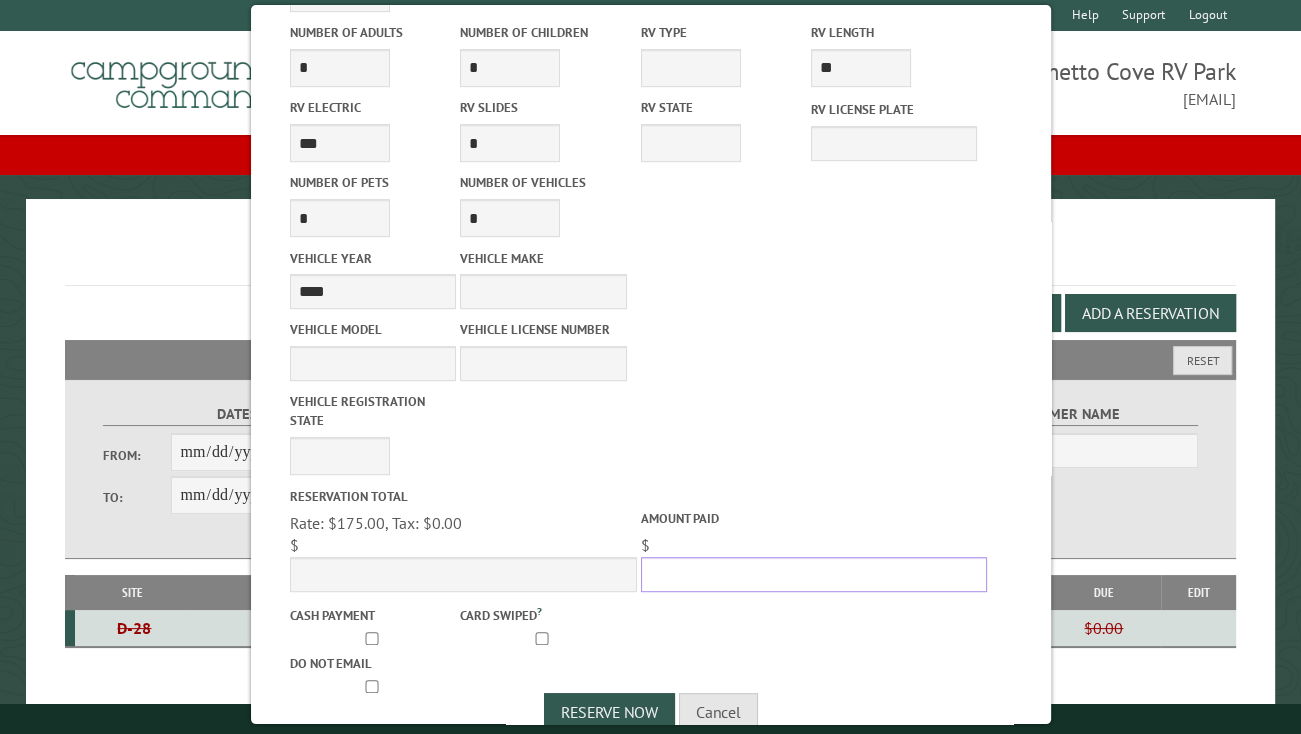 type 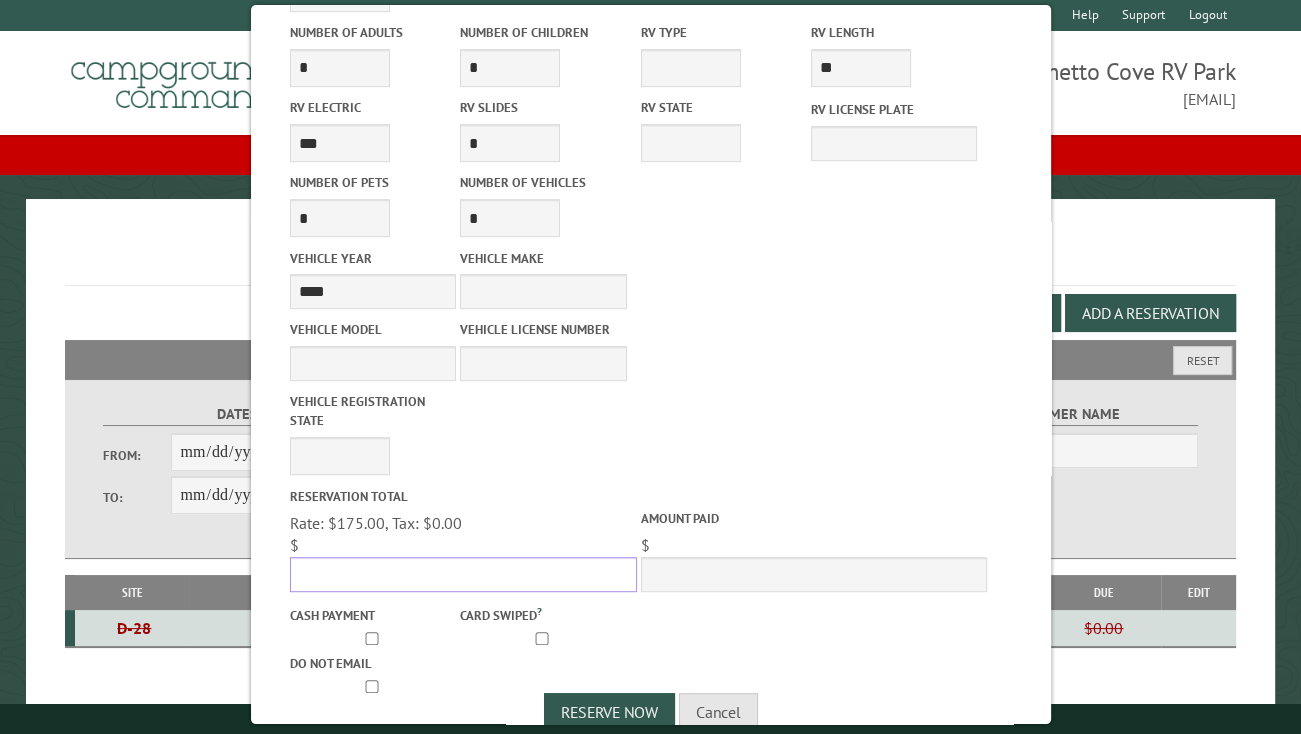 click on "Reservation Total" at bounding box center (463, 574) 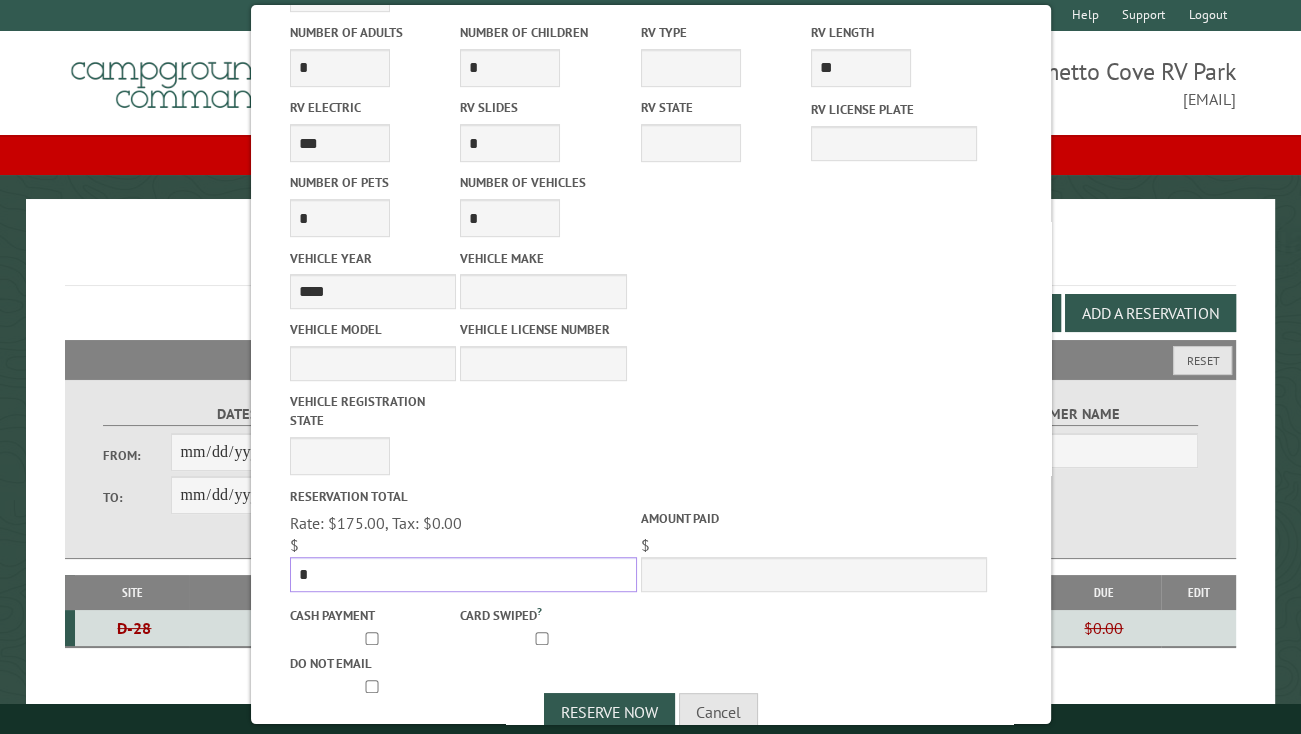 scroll, scrollTop: 837, scrollLeft: 0, axis: vertical 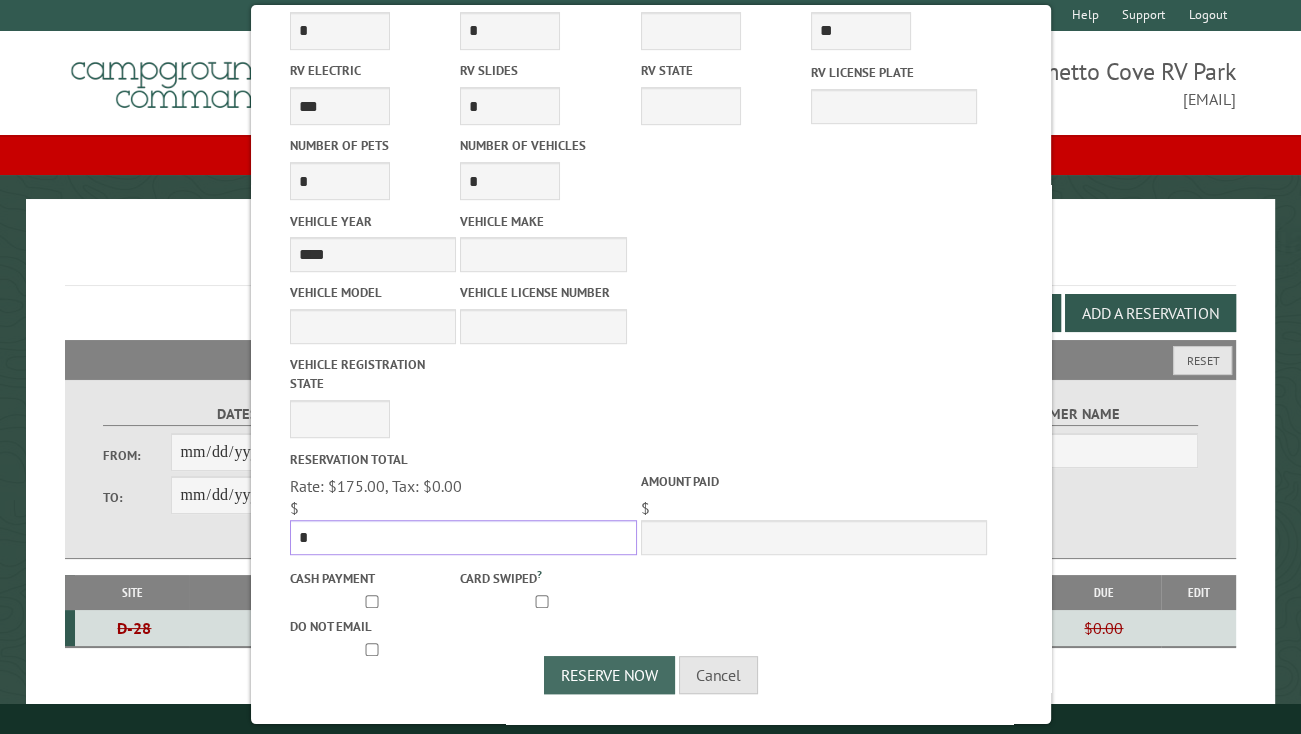 type on "*" 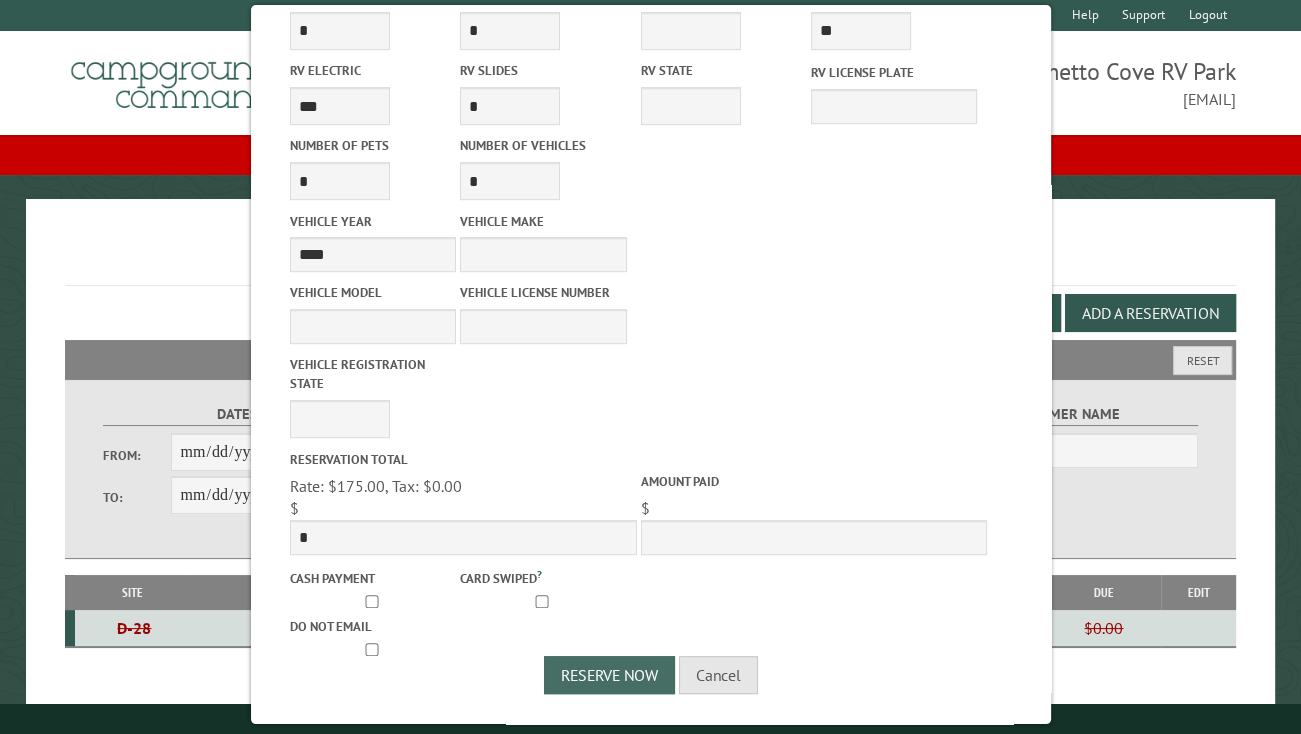 click on "Reserve Now" at bounding box center [609, 675] 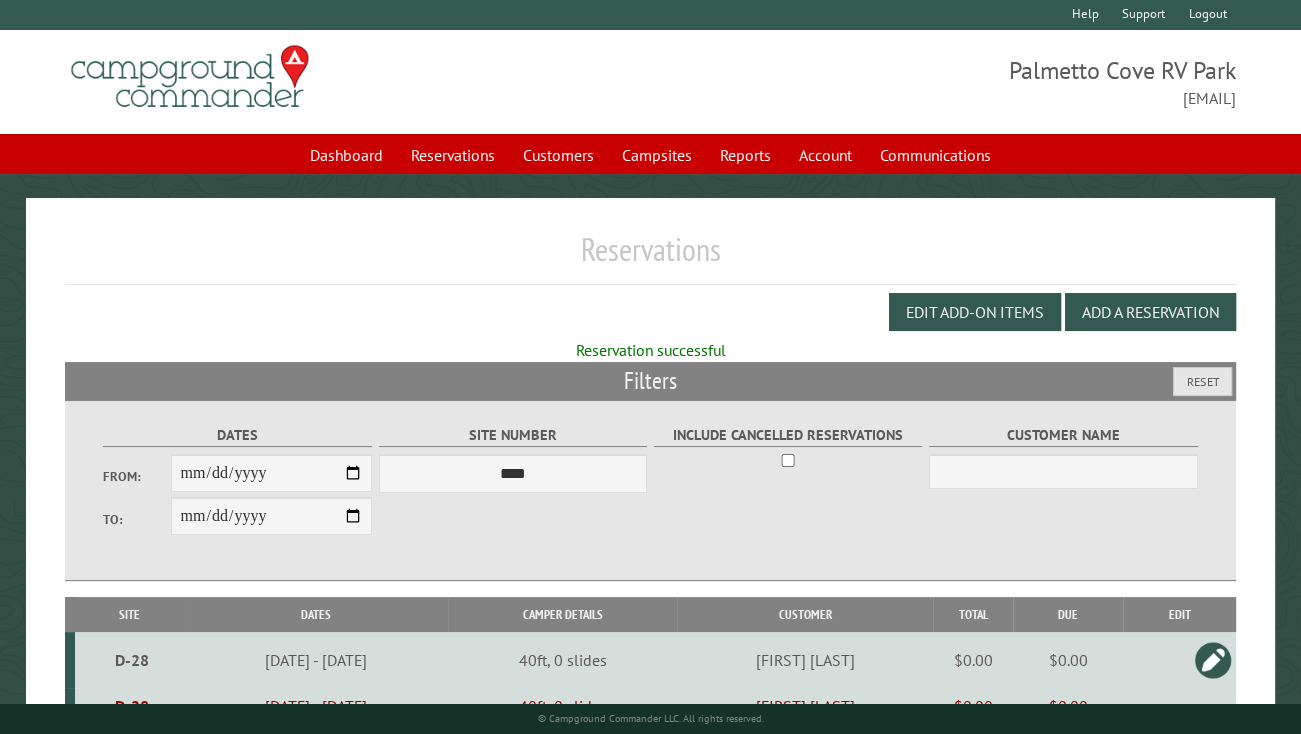scroll, scrollTop: 0, scrollLeft: 0, axis: both 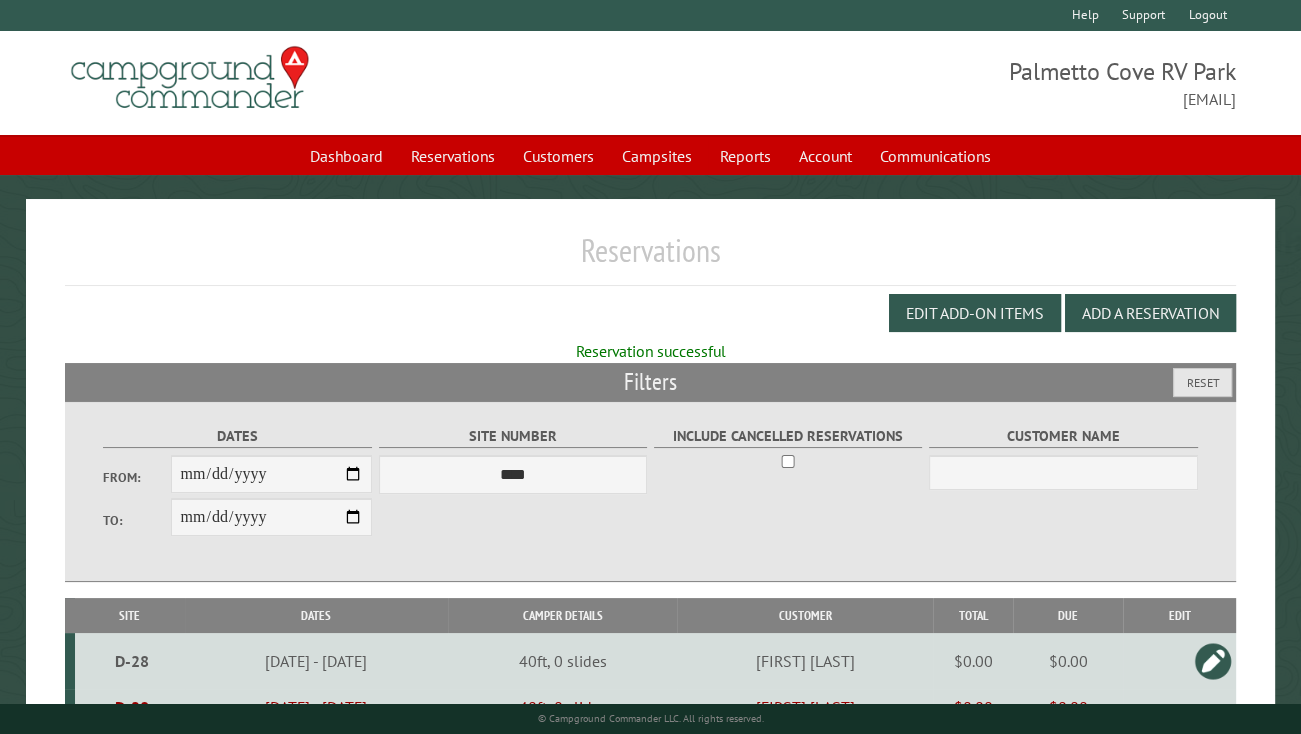 click on "Logout" at bounding box center (1207, 15) 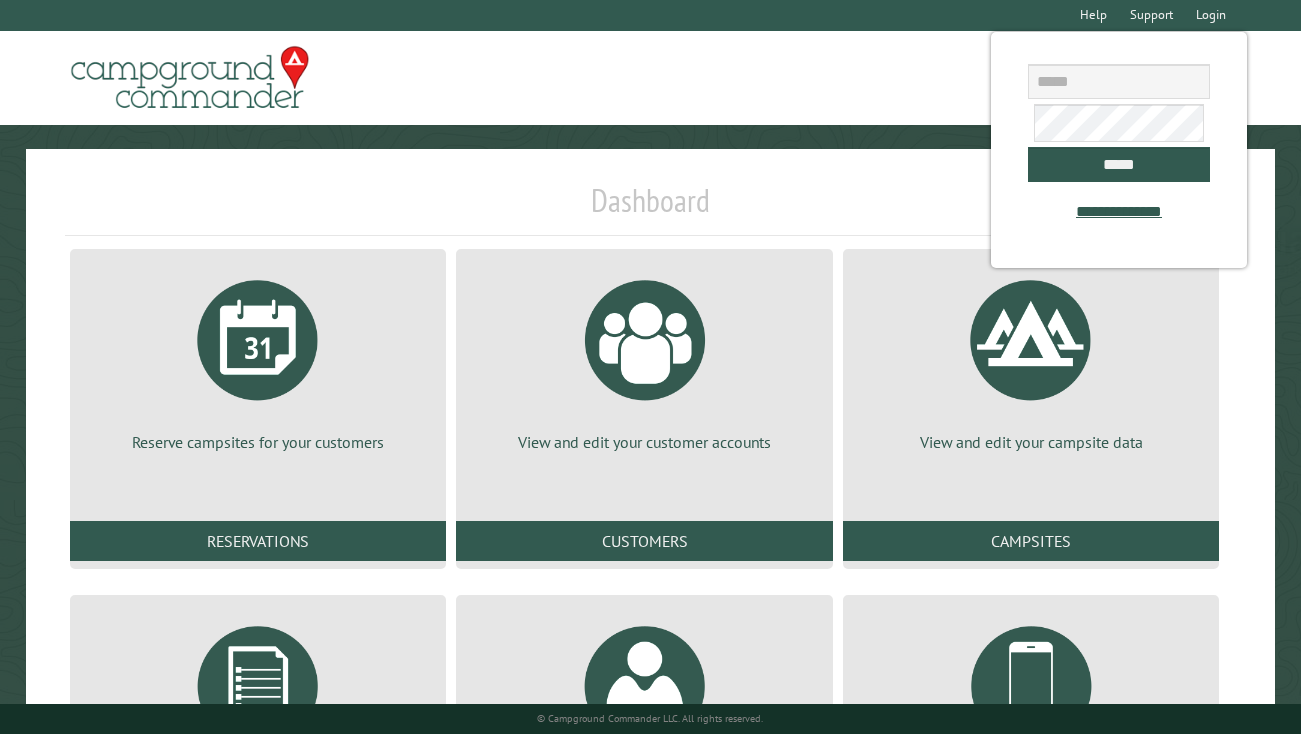 scroll, scrollTop: 0, scrollLeft: 0, axis: both 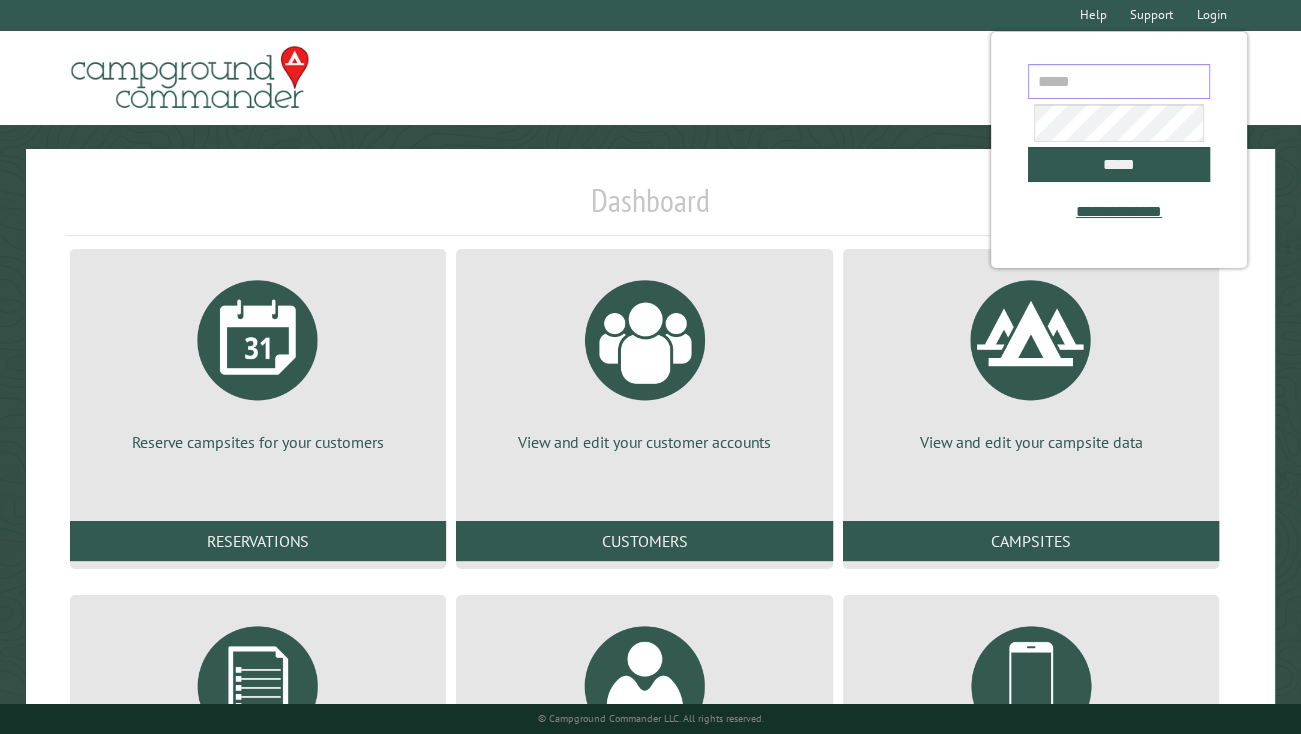 click at bounding box center (1118, 81) 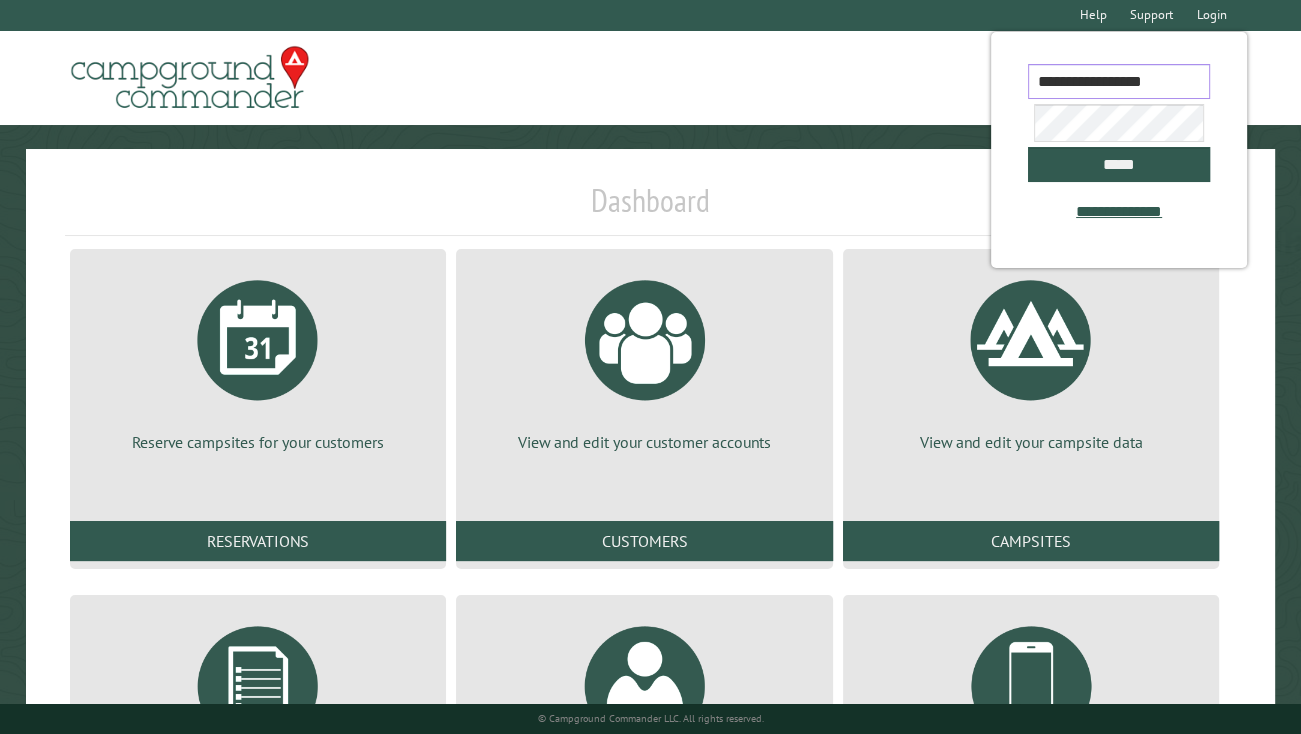 type on "**********" 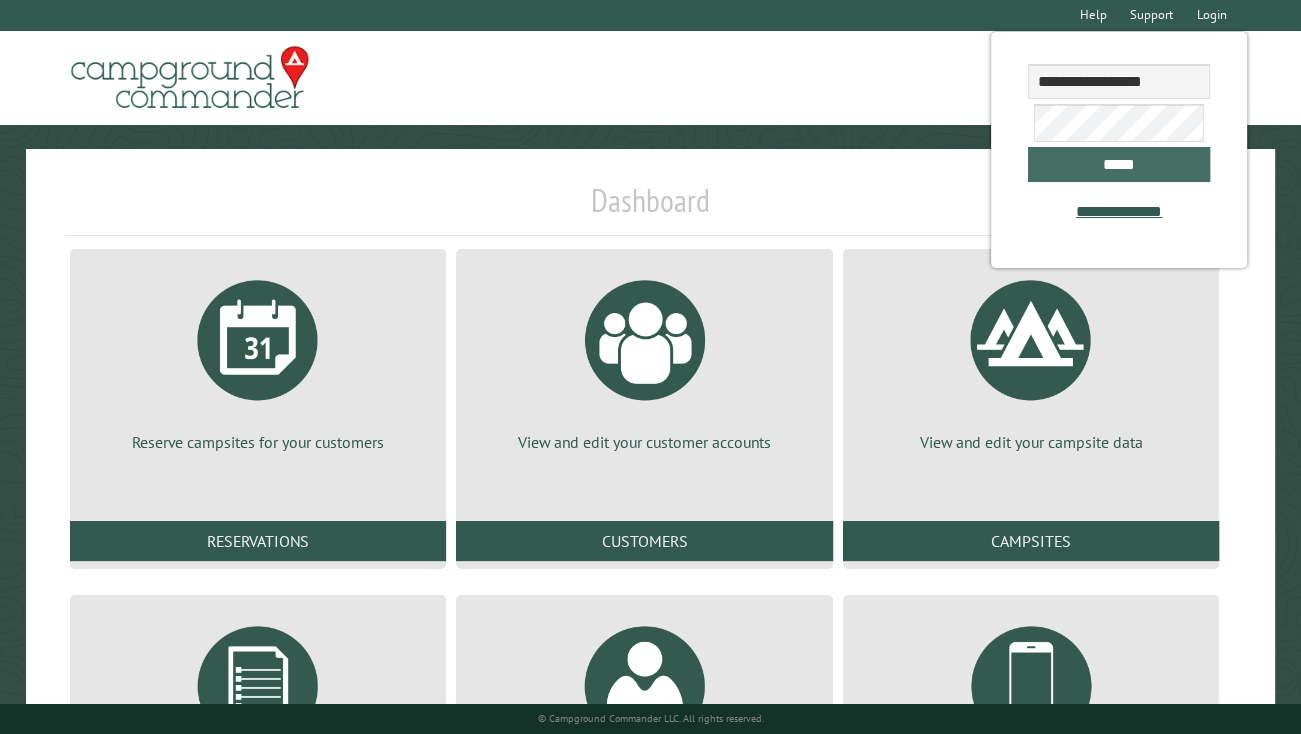 click on "*****" at bounding box center [1118, 164] 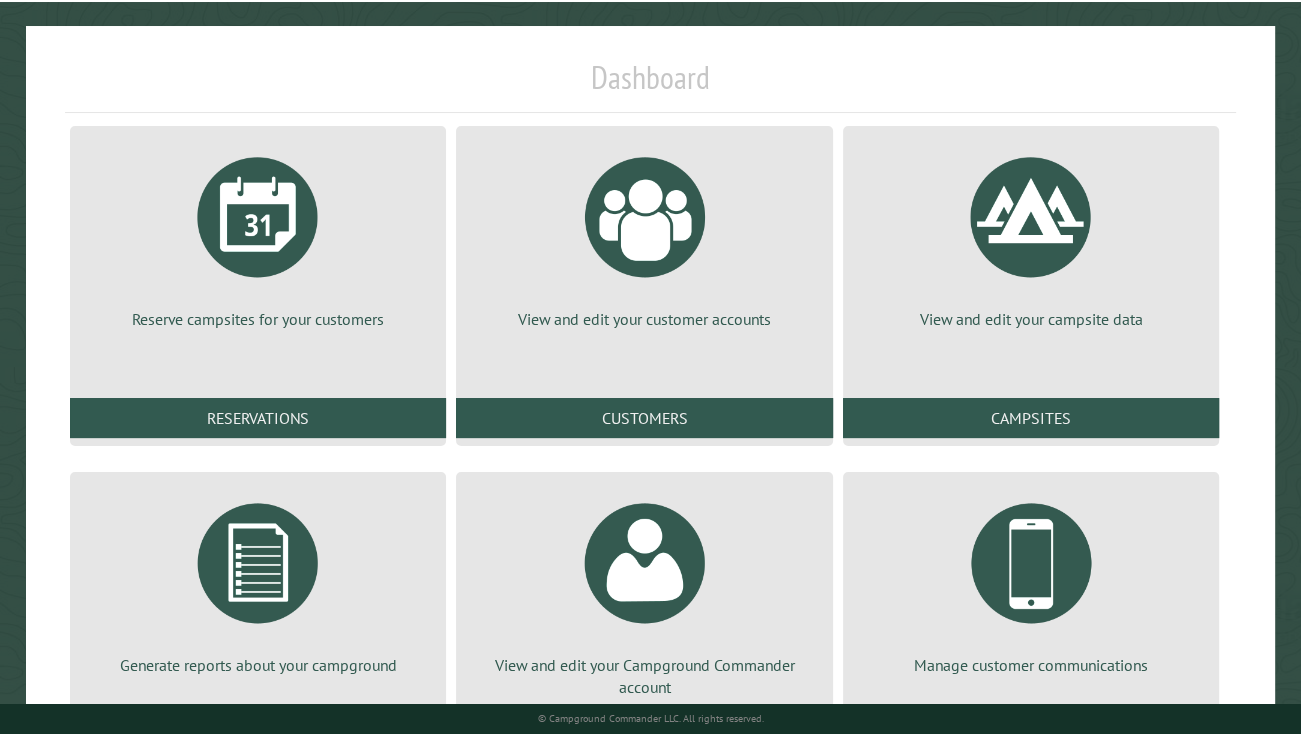 scroll, scrollTop: 0, scrollLeft: 0, axis: both 